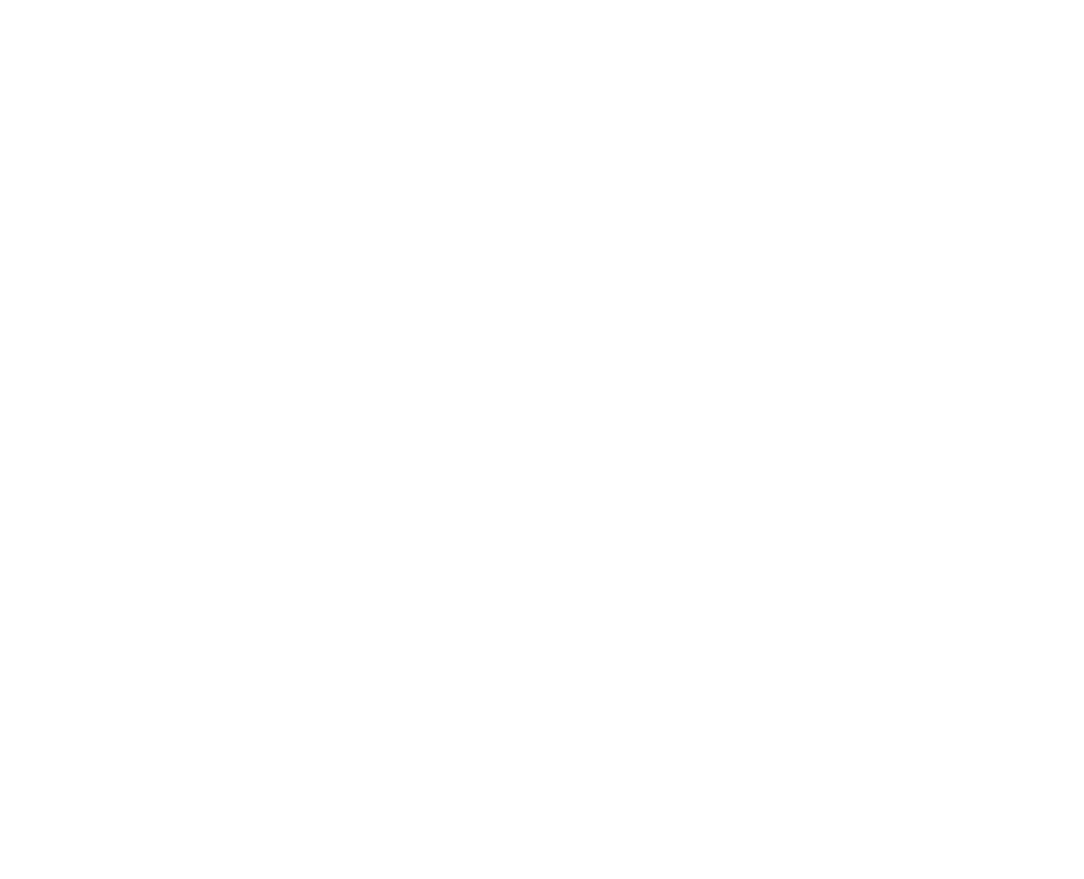 scroll, scrollTop: 0, scrollLeft: 0, axis: both 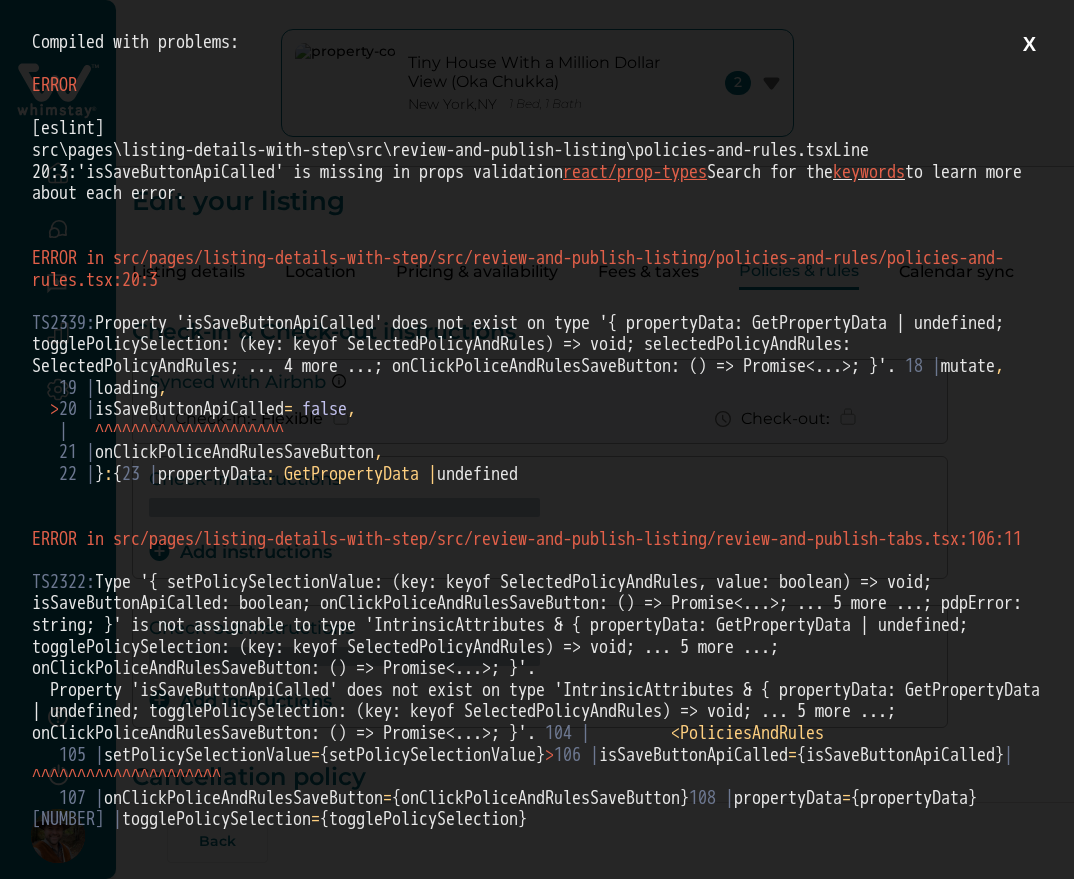 click on "TS2322:  Type '{ setPolicySelectionValue: (key: keyof SelectedPolicyAndRules, value: boolean) => void; isSaveButtonApiCalled: boolean; onClickPoliceAndRulesSaveButton: () => Promise<...>; ... 5 more ...; pdpError: string; }' is not assignable to type 'IntrinsicAttributes & { propertyData: GetPropertyData | undefined; togglePolicySelection: (key: keyof SelectedPolicyAndRules) => void; ... 5 more ...; onClickPoliceAndRulesSaveButton: () => Promise<...>; }'.
Property 'isSaveButtonApiCalled' does not exist on type 'IntrinsicAttributes & { propertyData: GetPropertyData | undefined; togglePolicySelection: (key: keyof SelectedPolicyAndRules) => void; ... 5 more ...; onClickPoliceAndRulesSaveButton: () => Promise<...>; }'.
104 |           < PoliciesAndRules
105 |            setPolicySelectionValue = {[FUNCTION_CALL]}
>  106 |            isSaveButtonApiCalled = {[BOOLEAN_VALUE]}
|             ^ ^ ^ ^ ^ ^ ^ ^ ^ ^ ^ ^ ^ ^ ^ ^ ^ ^ ^ ^ ^
107 | =  108 |            propertyData" at bounding box center [537, 701] 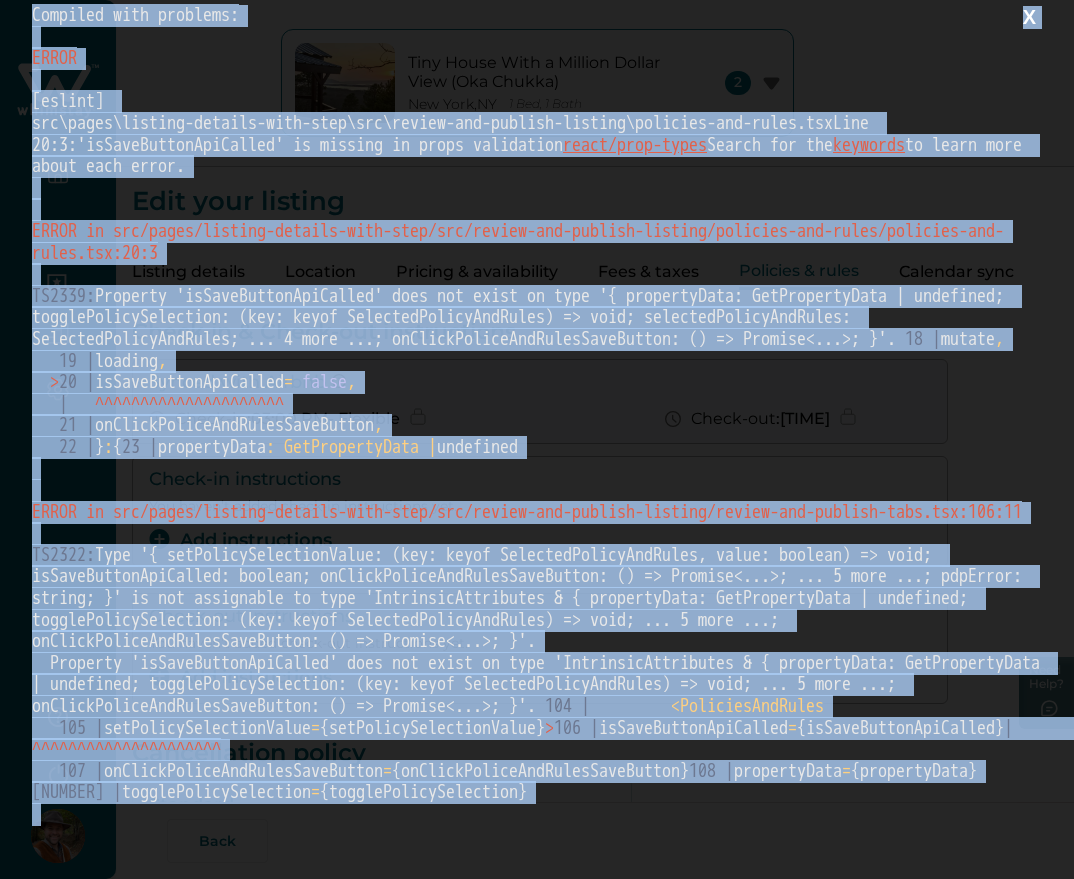 scroll, scrollTop: 0, scrollLeft: 0, axis: both 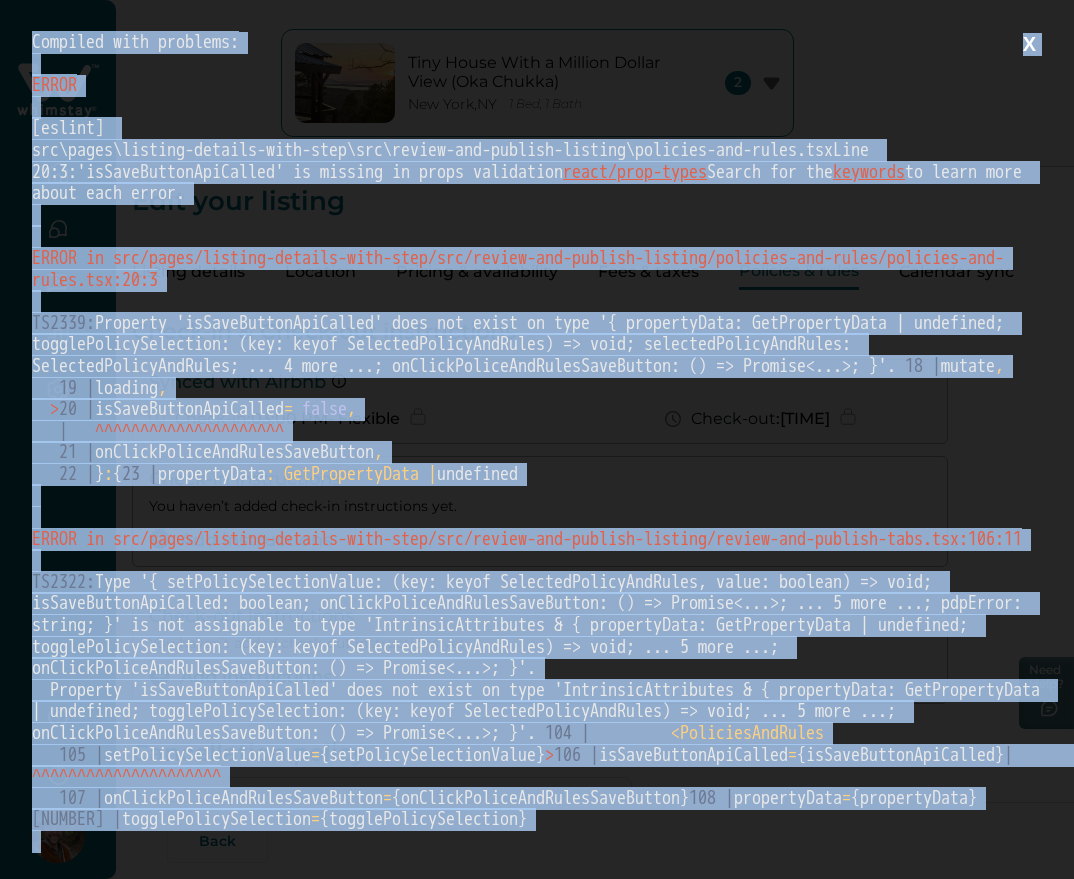 click on "X" at bounding box center (1029, 44) 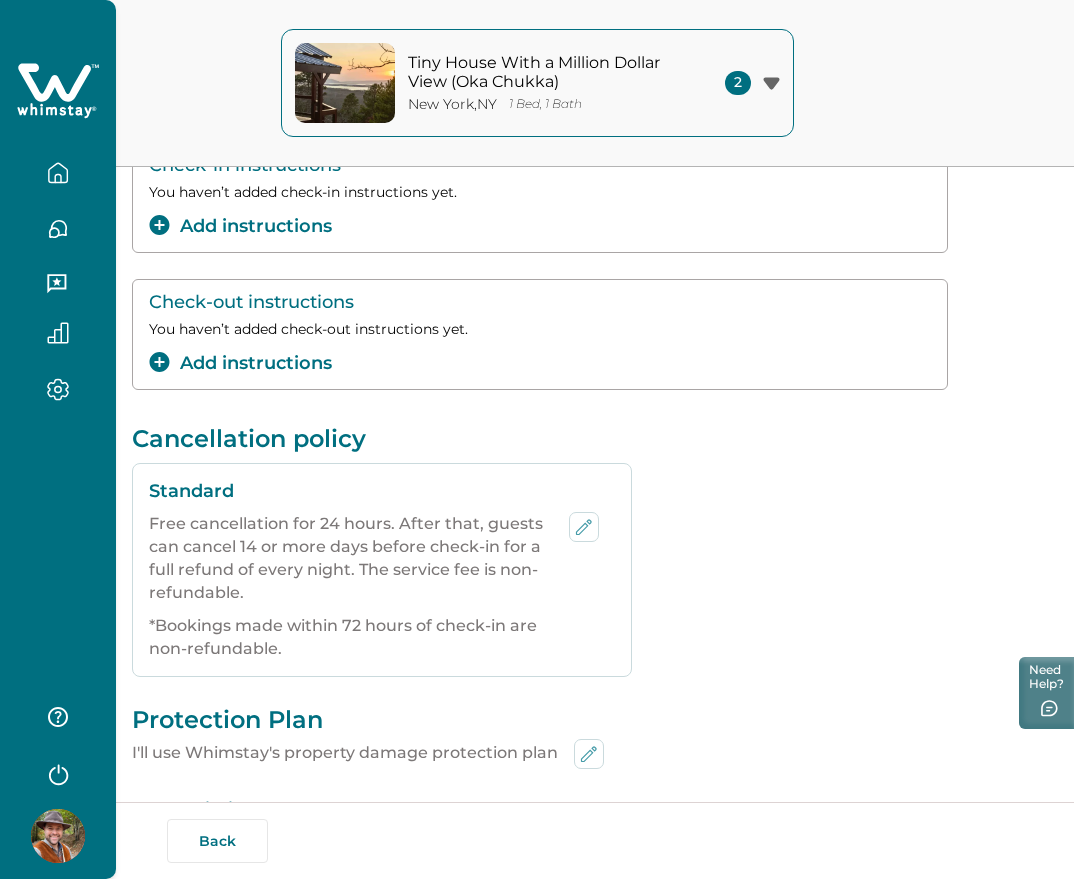 scroll, scrollTop: 350, scrollLeft: 0, axis: vertical 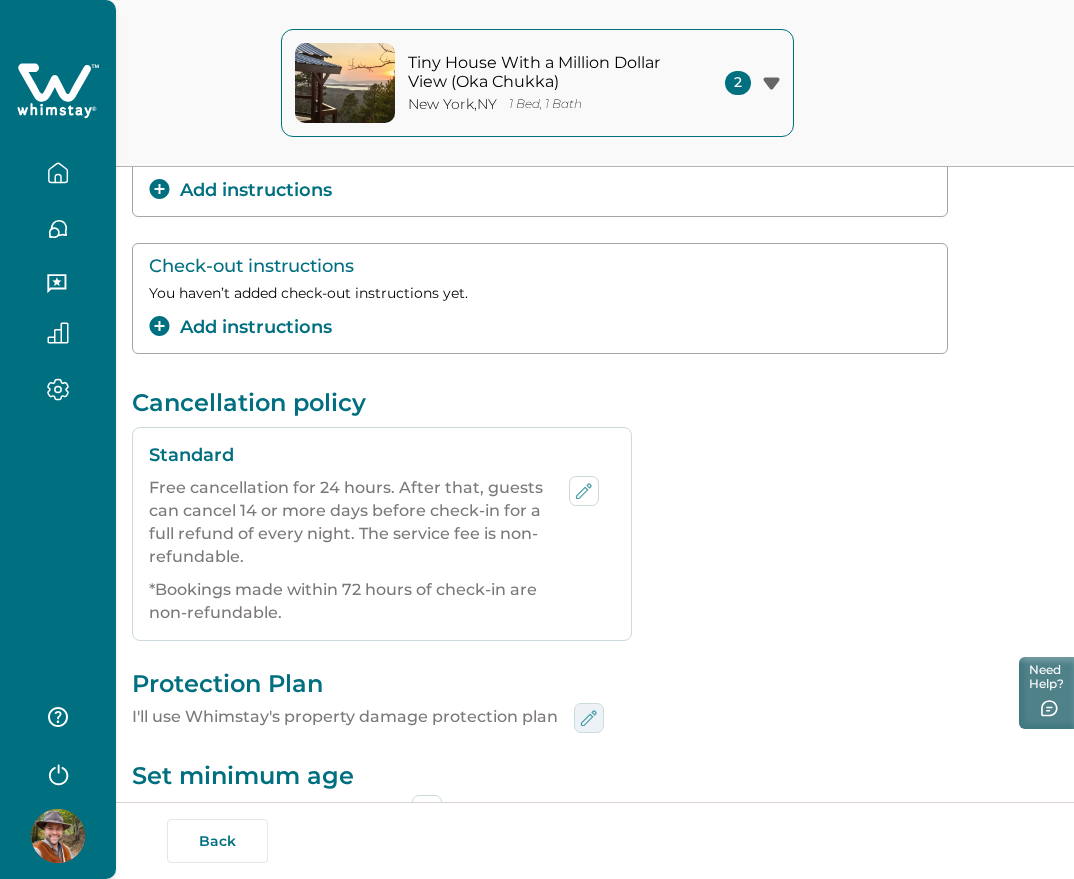 click 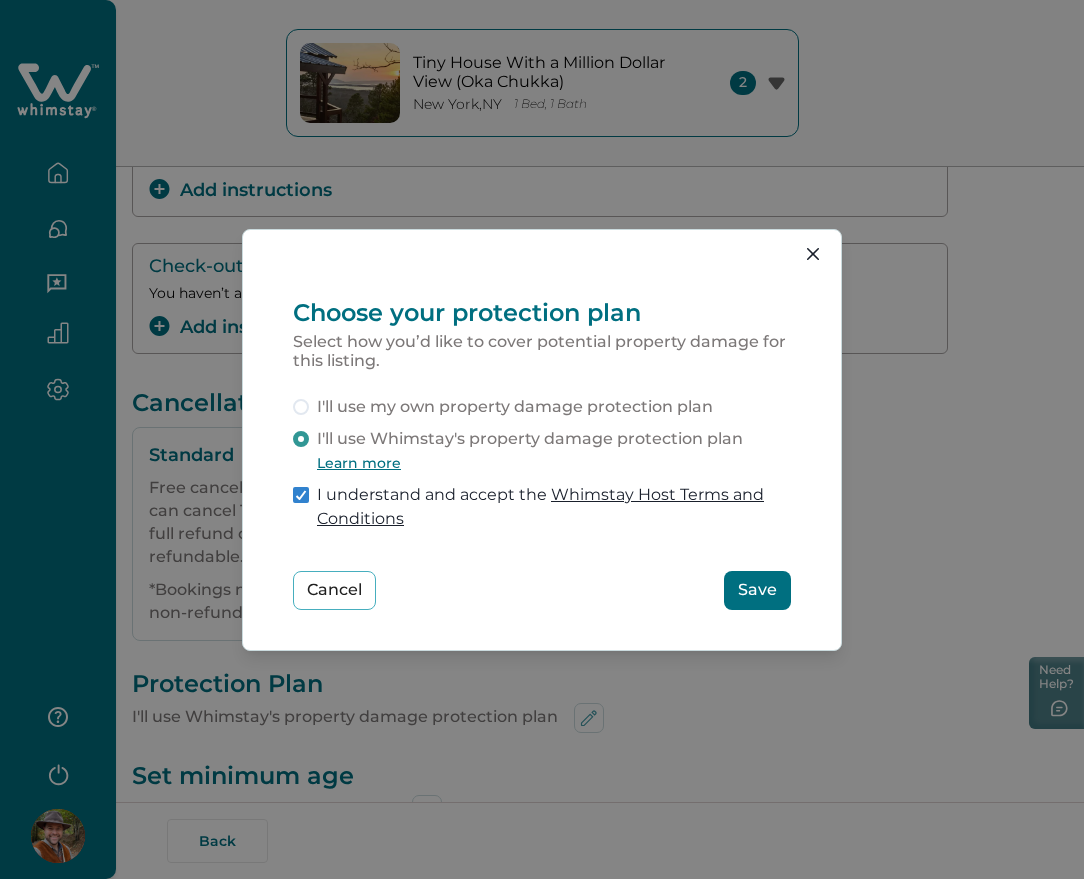 click on "I'll use my own property damage protection plan" at bounding box center (515, 407) 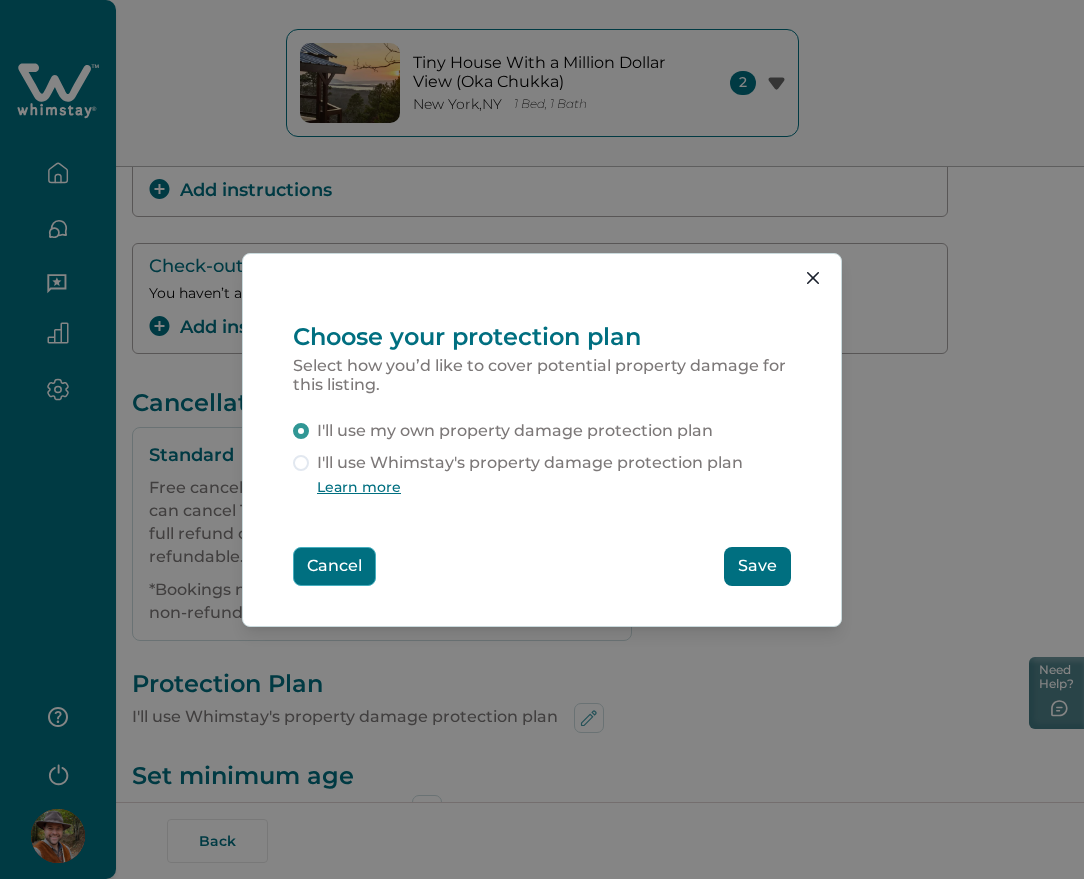 click on "Cancel" at bounding box center [334, 566] 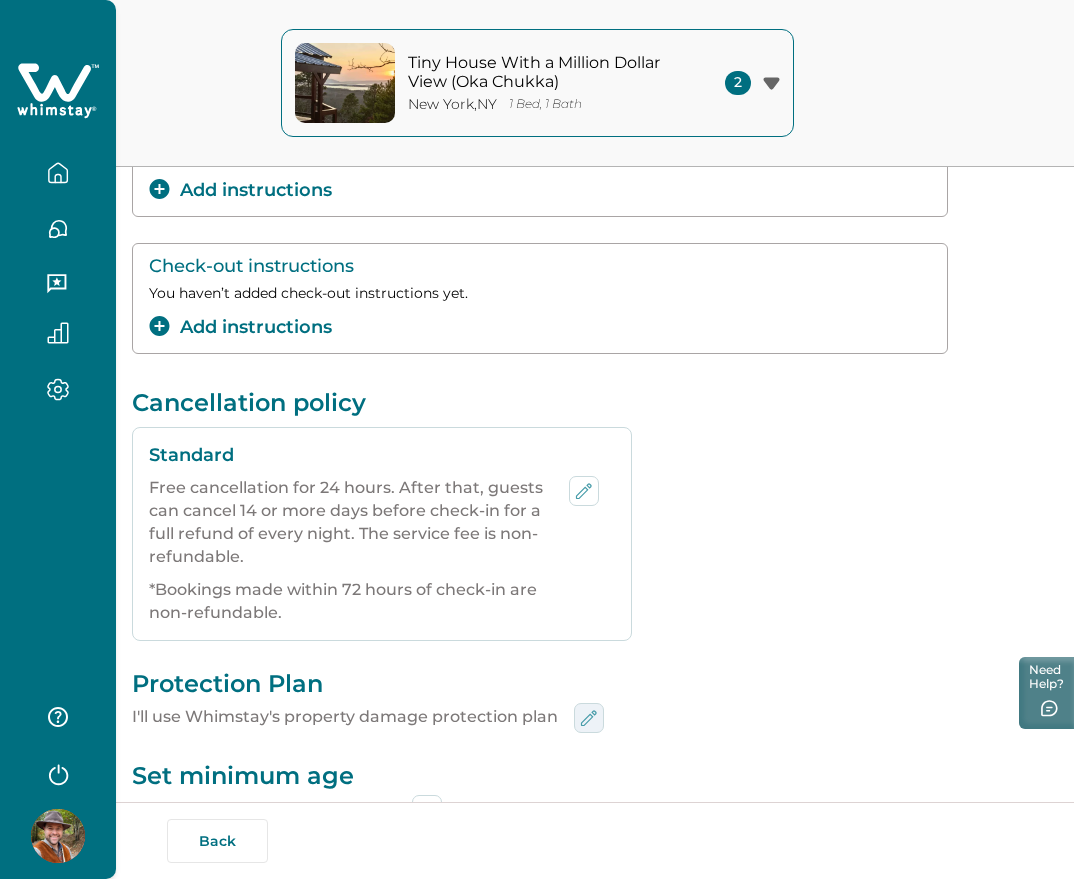 click 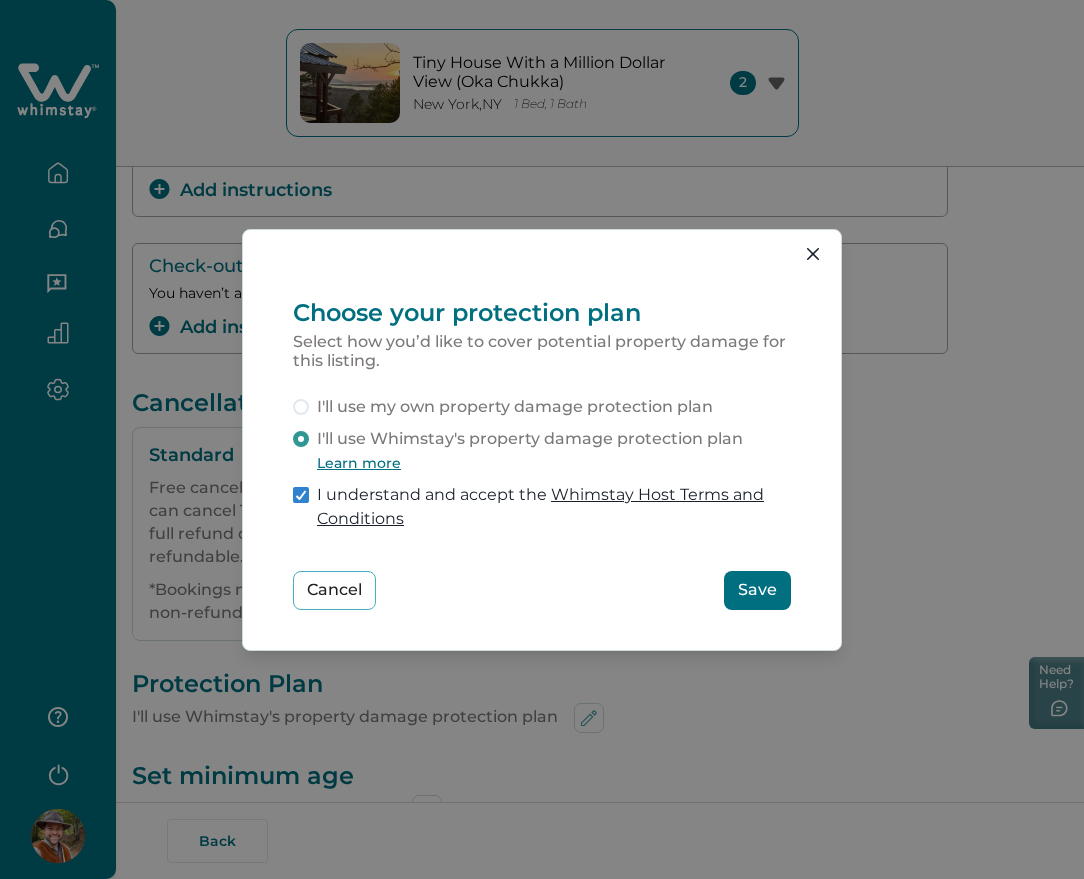 click on "I'll use my own property damage protection plan" at bounding box center [515, 407] 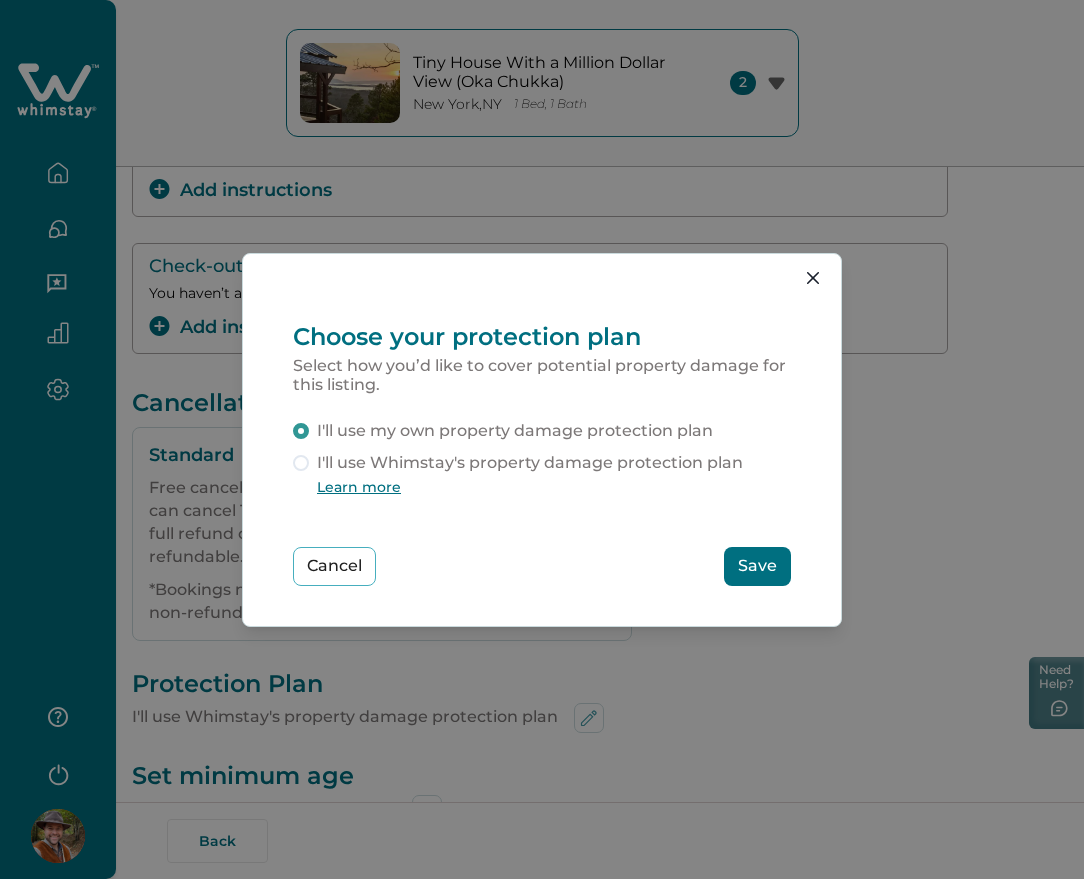 click on "Save" at bounding box center [757, 566] 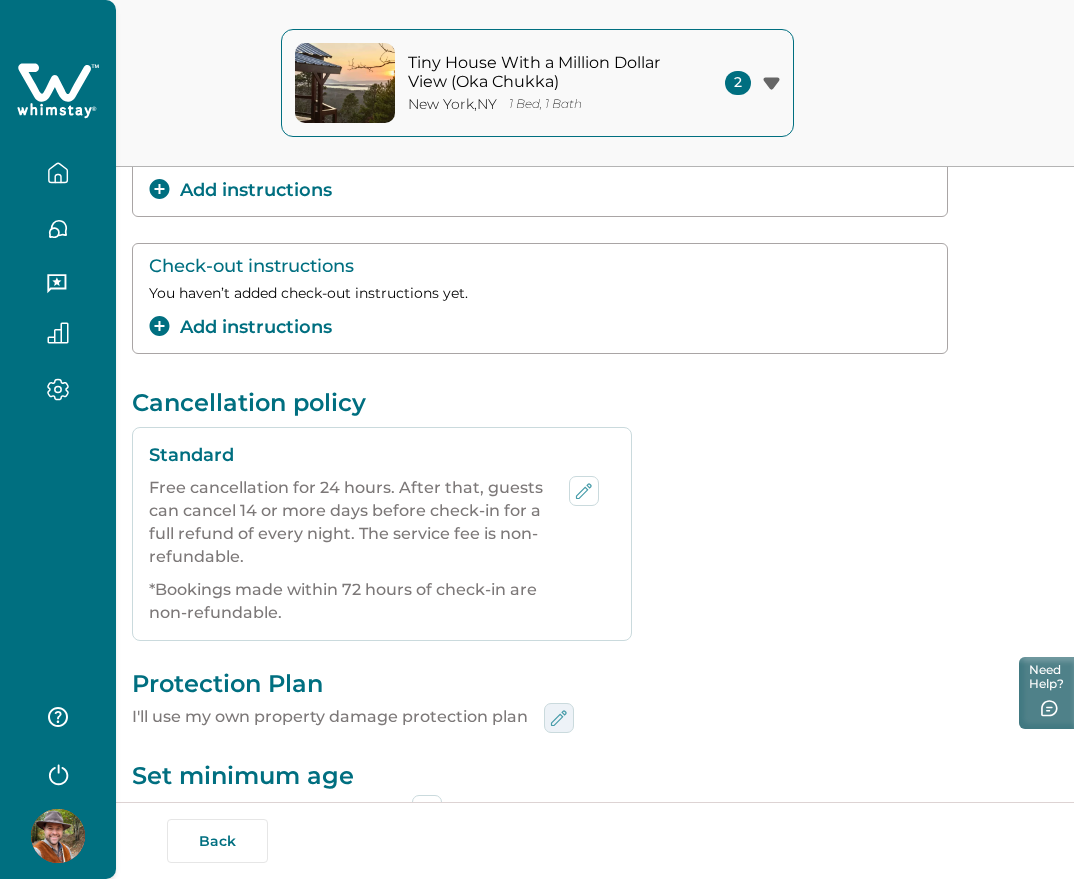 click 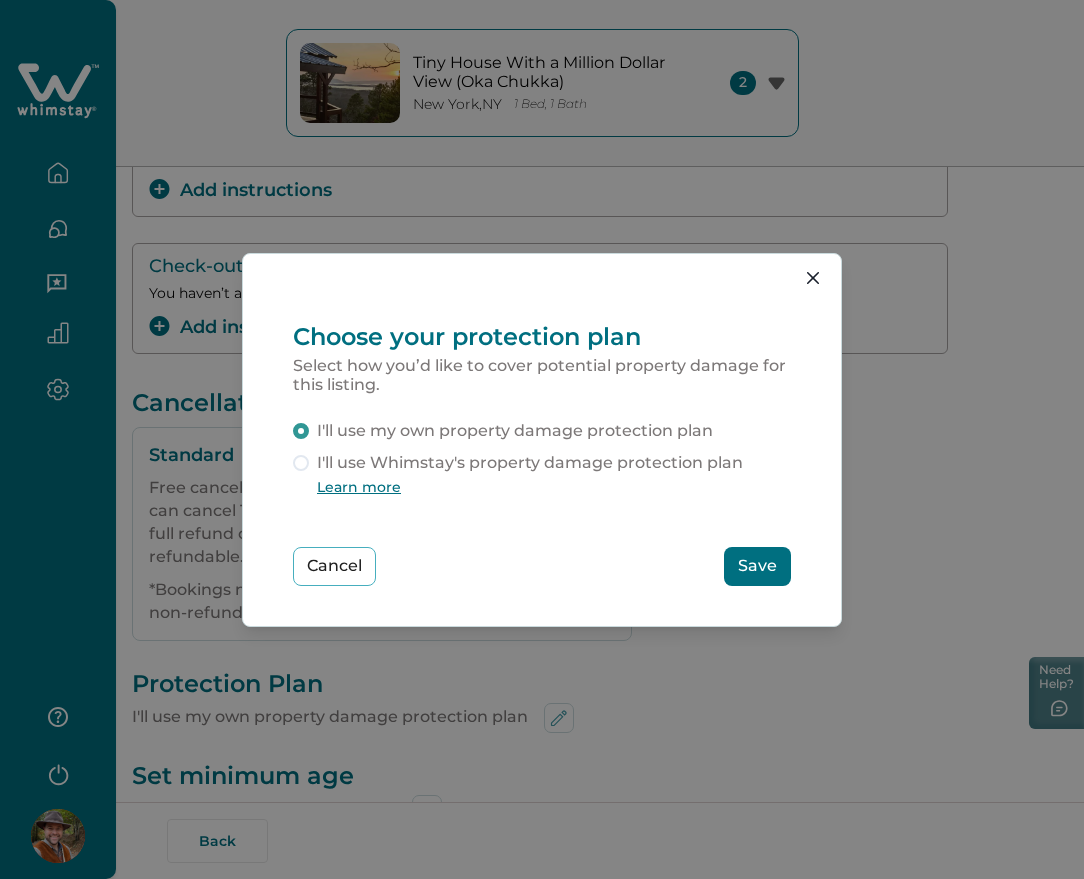 click on "I'll use Whimstay's property damage protection plan" at bounding box center [530, 463] 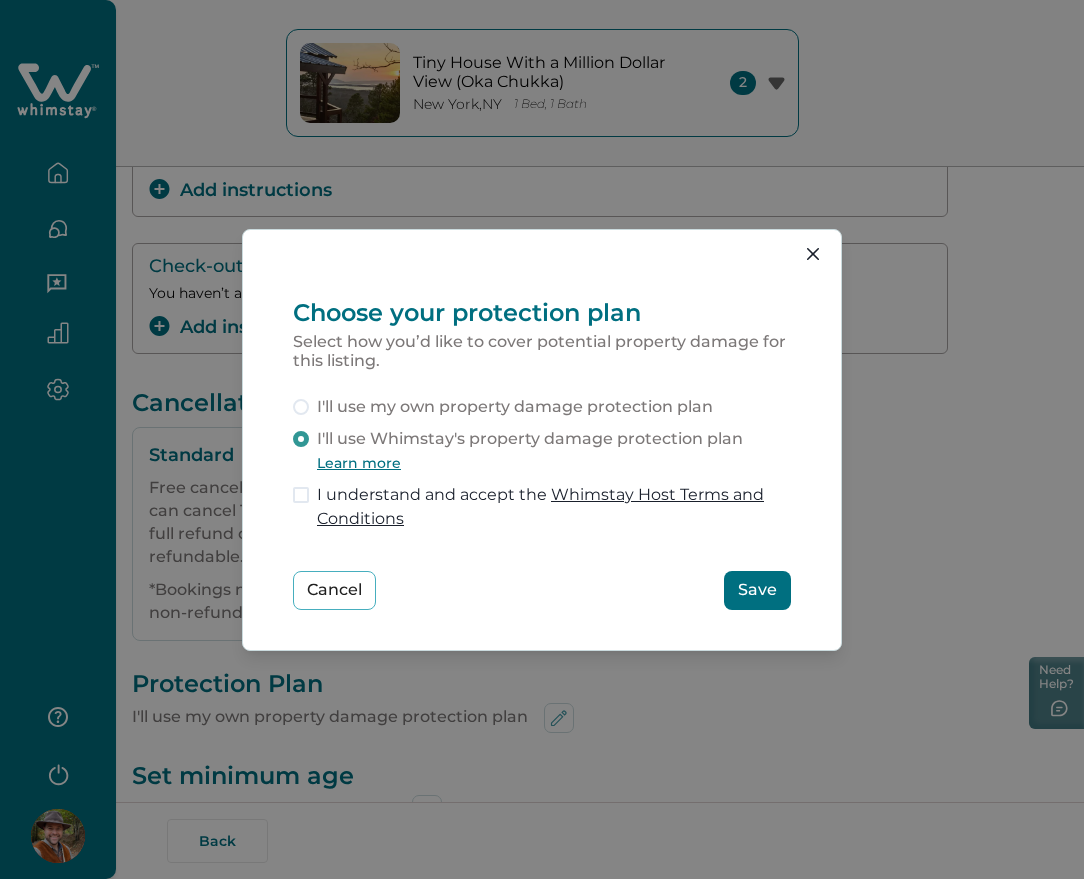 click on "I understand and accept the     Whimstay Host Terms and Conditions" at bounding box center (554, 507) 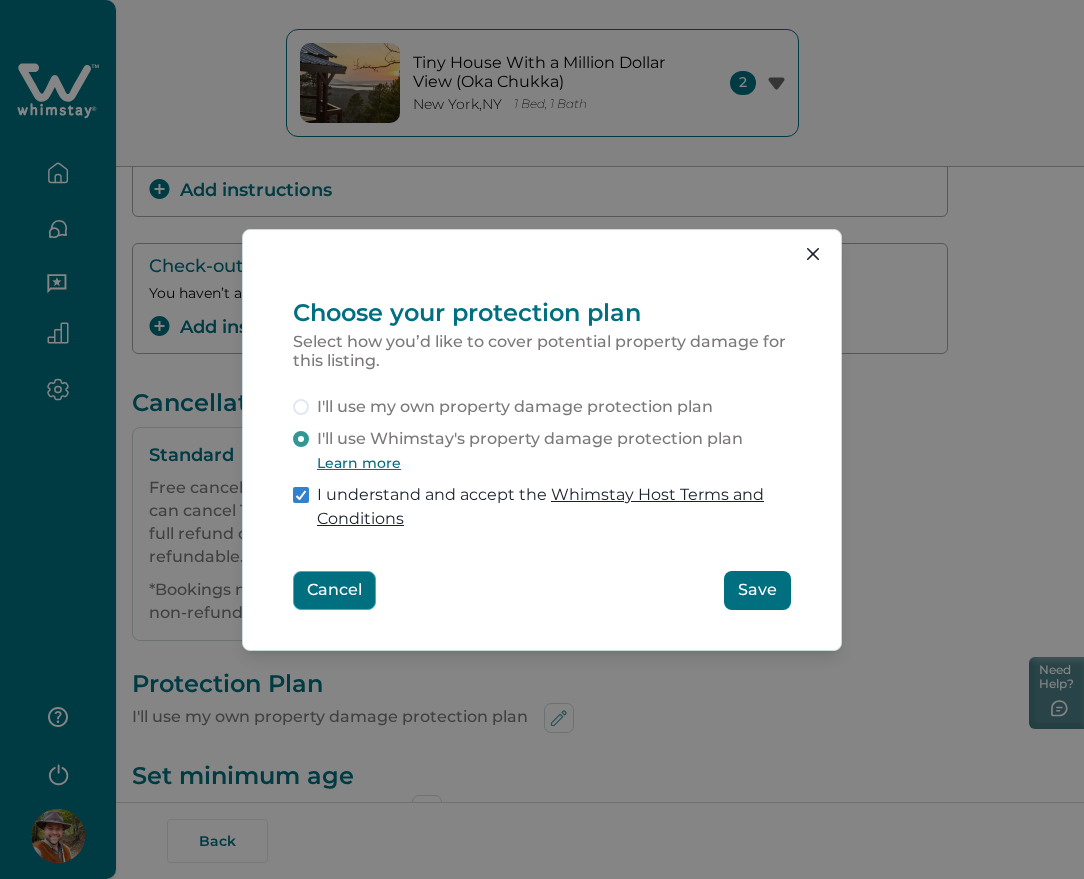 click on "Cancel" at bounding box center (334, 590) 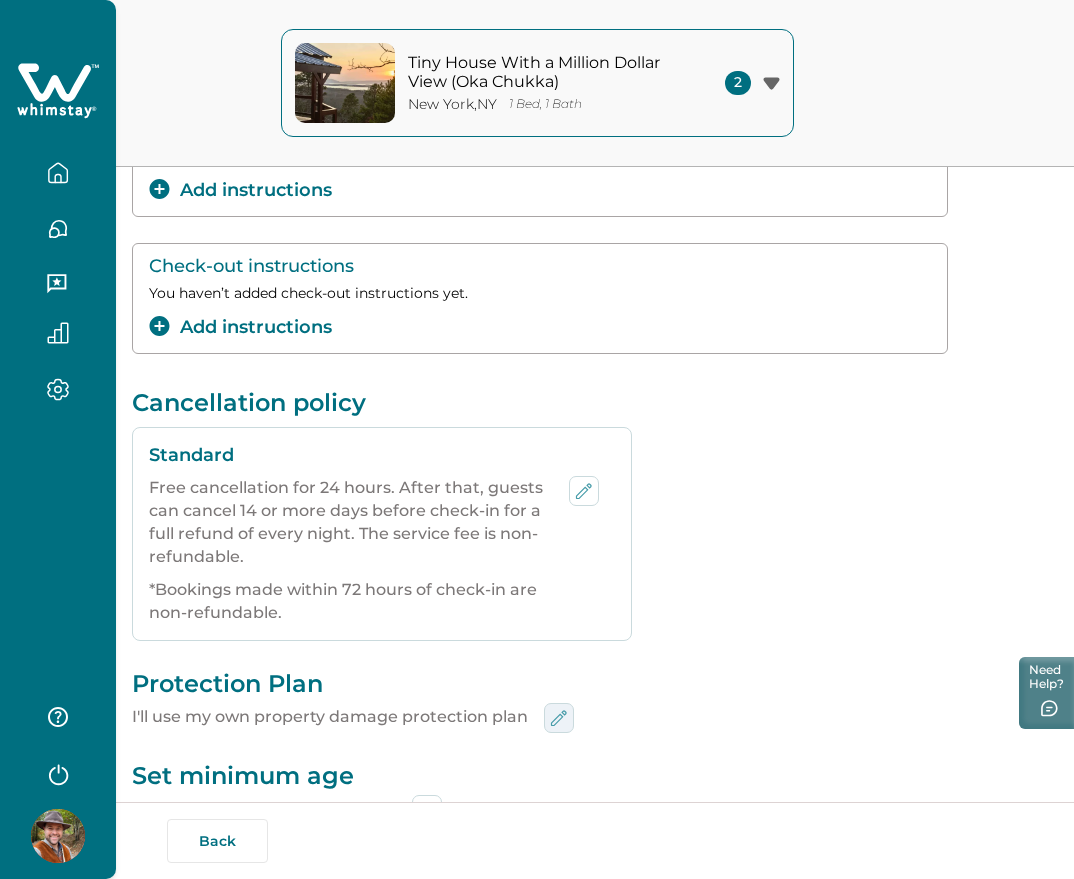 click 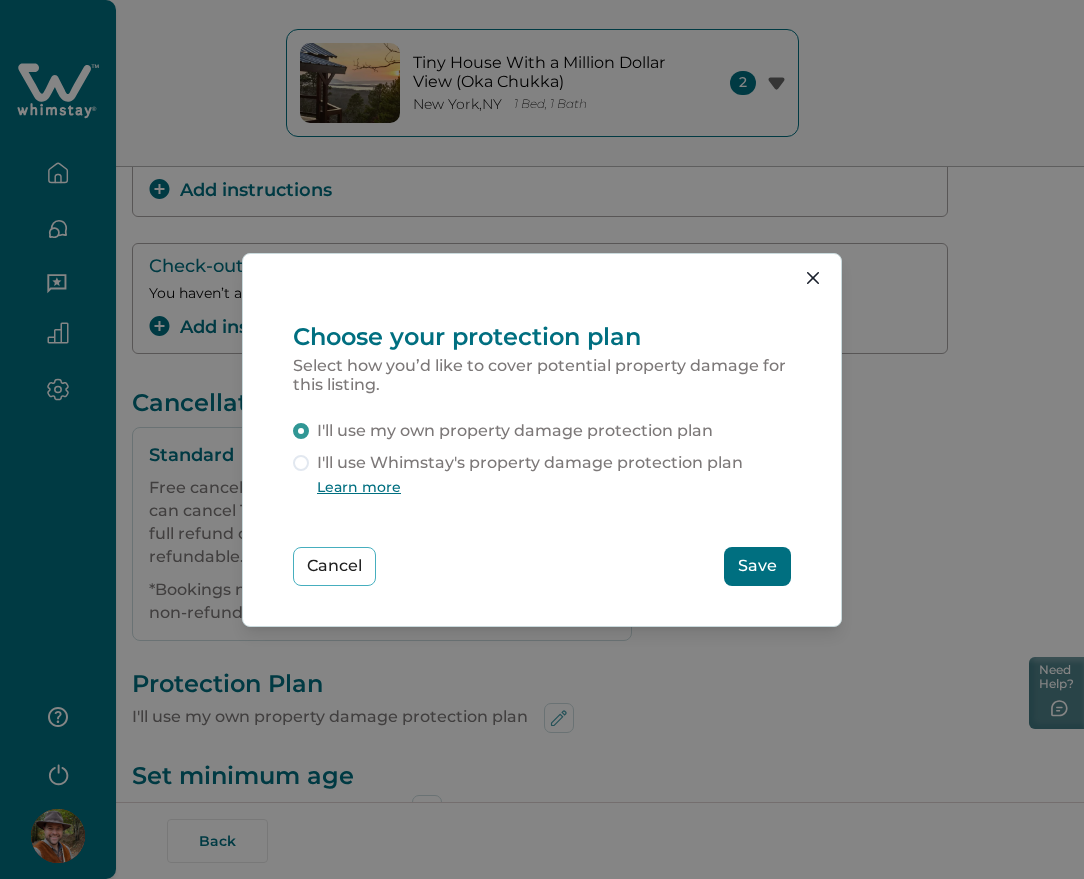 click on "I'll use Whimstay's property damage protection plan" at bounding box center [530, 463] 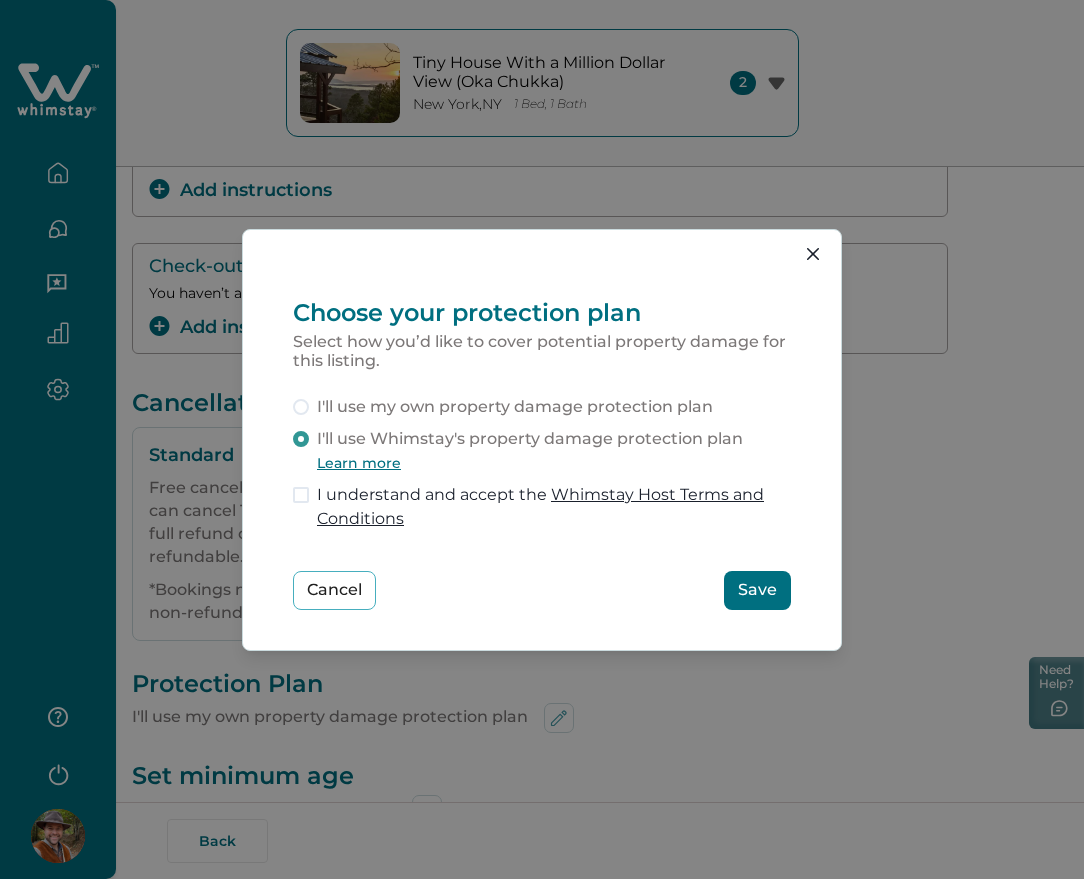 click on "I understand and accept the     Whimstay Host Terms and Conditions" at bounding box center [554, 507] 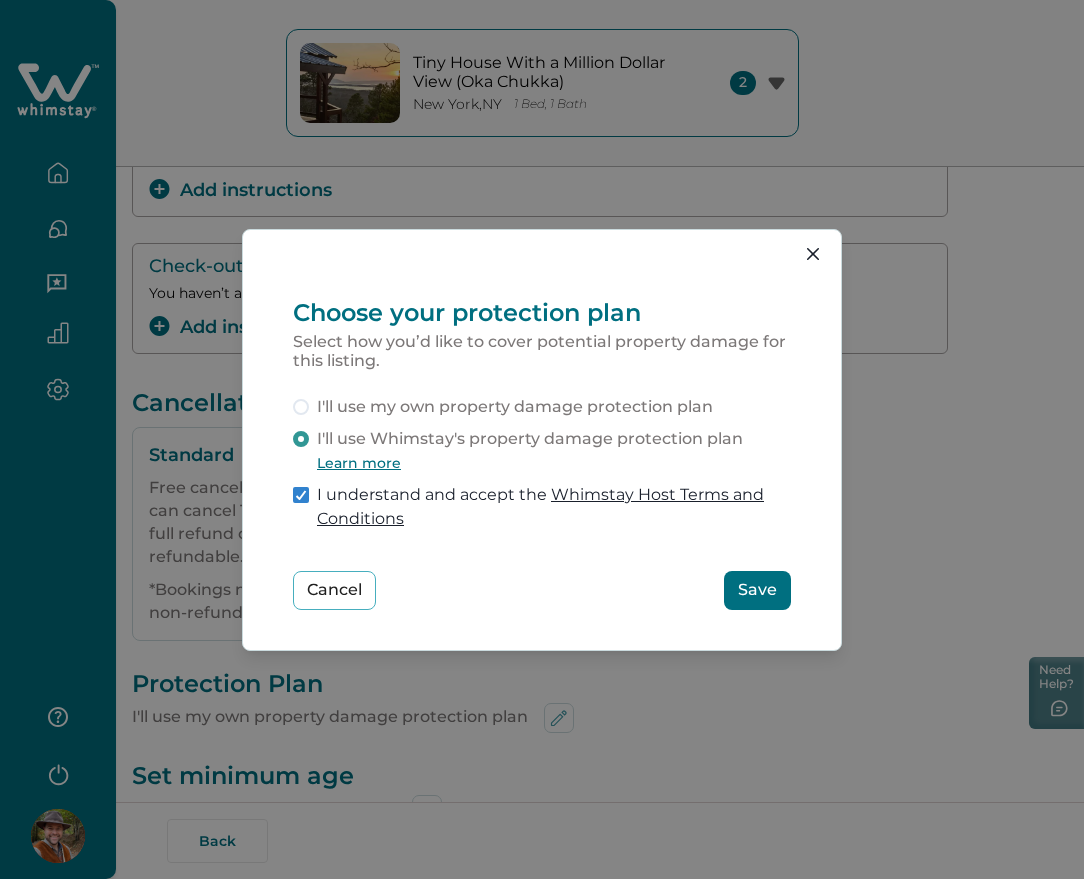 click on "Save" at bounding box center (757, 590) 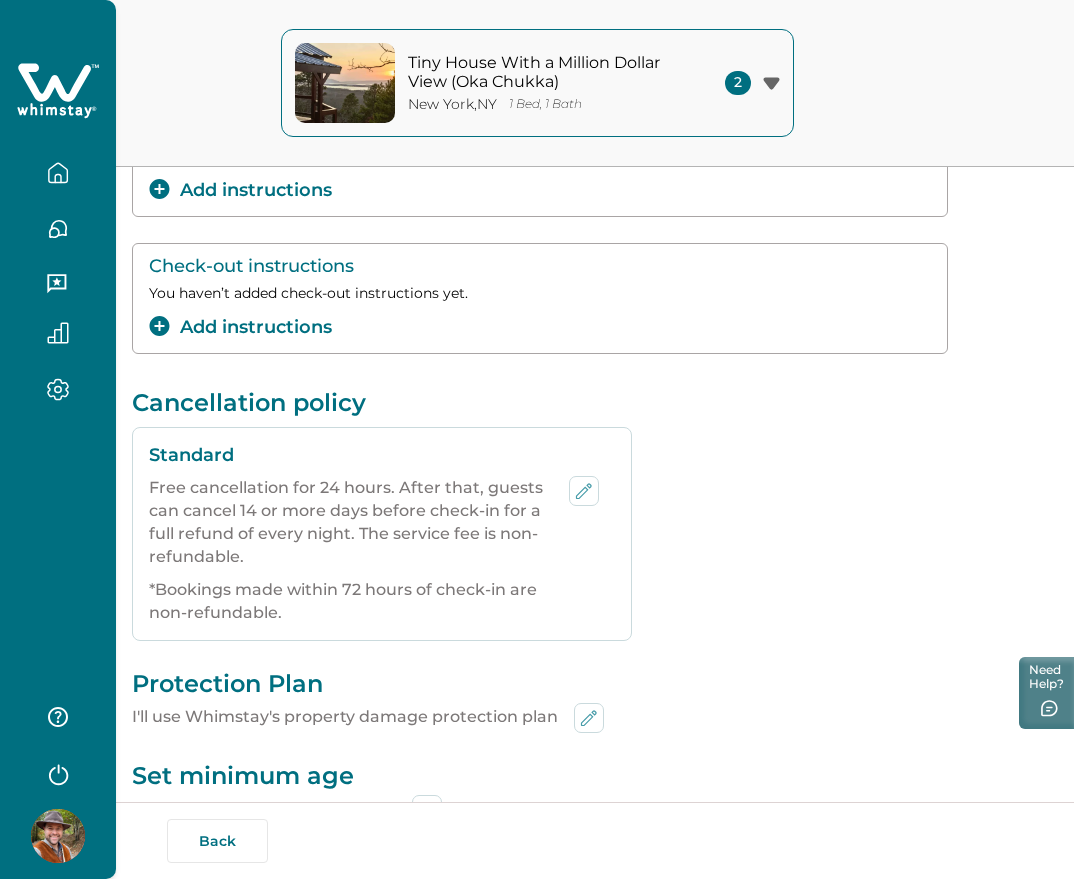 type 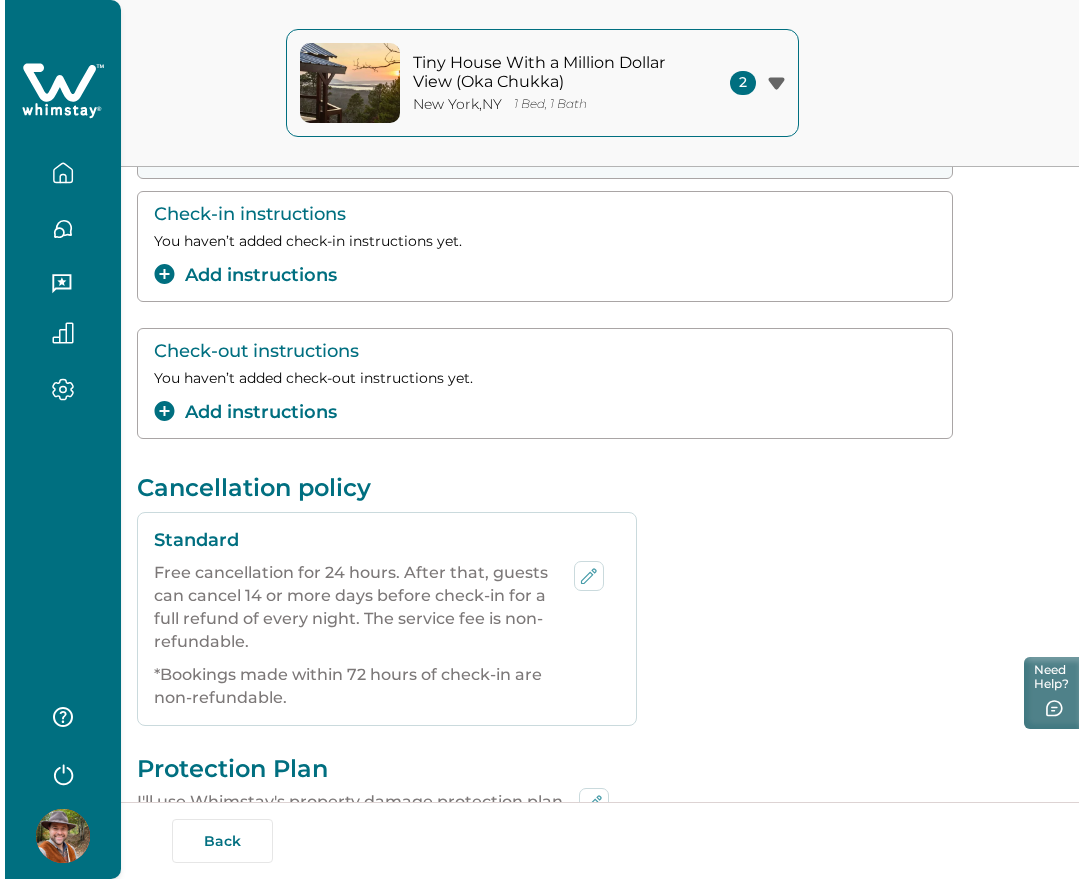scroll, scrollTop: 342, scrollLeft: 0, axis: vertical 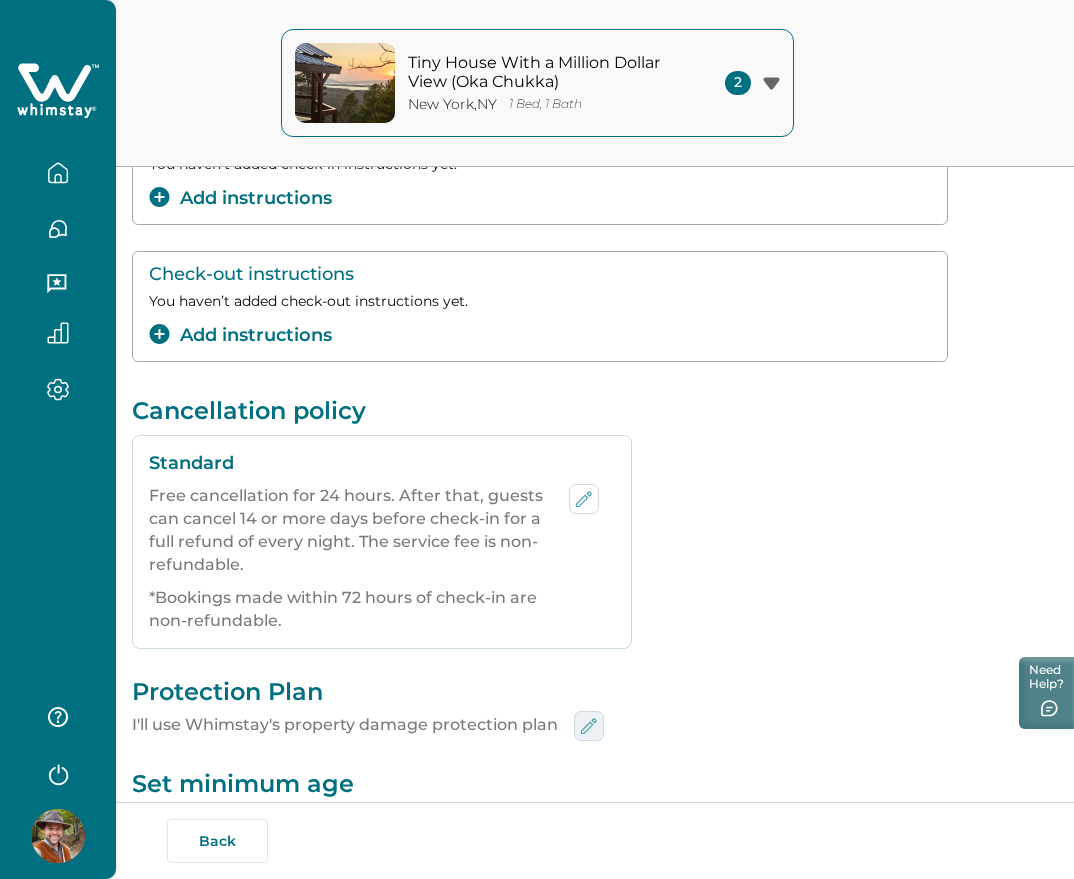 click 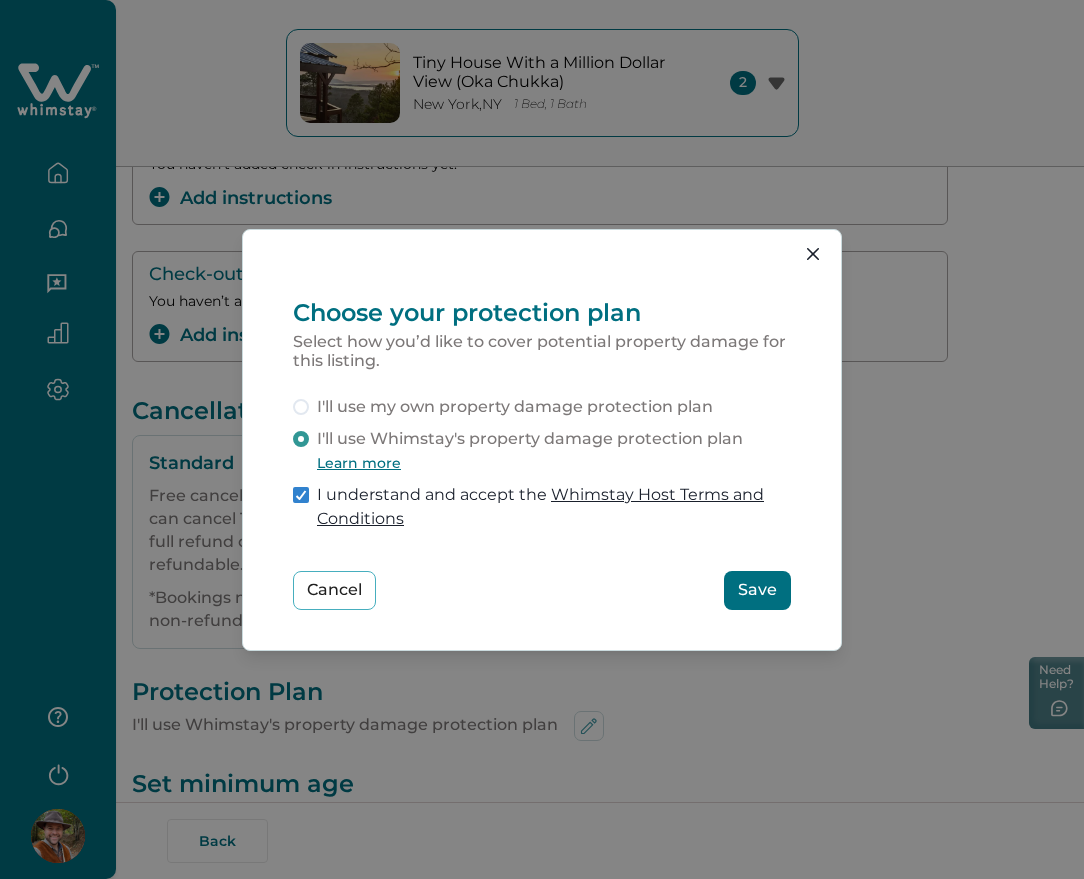 click on "I'll use my own property damage protection plan" at bounding box center [515, 407] 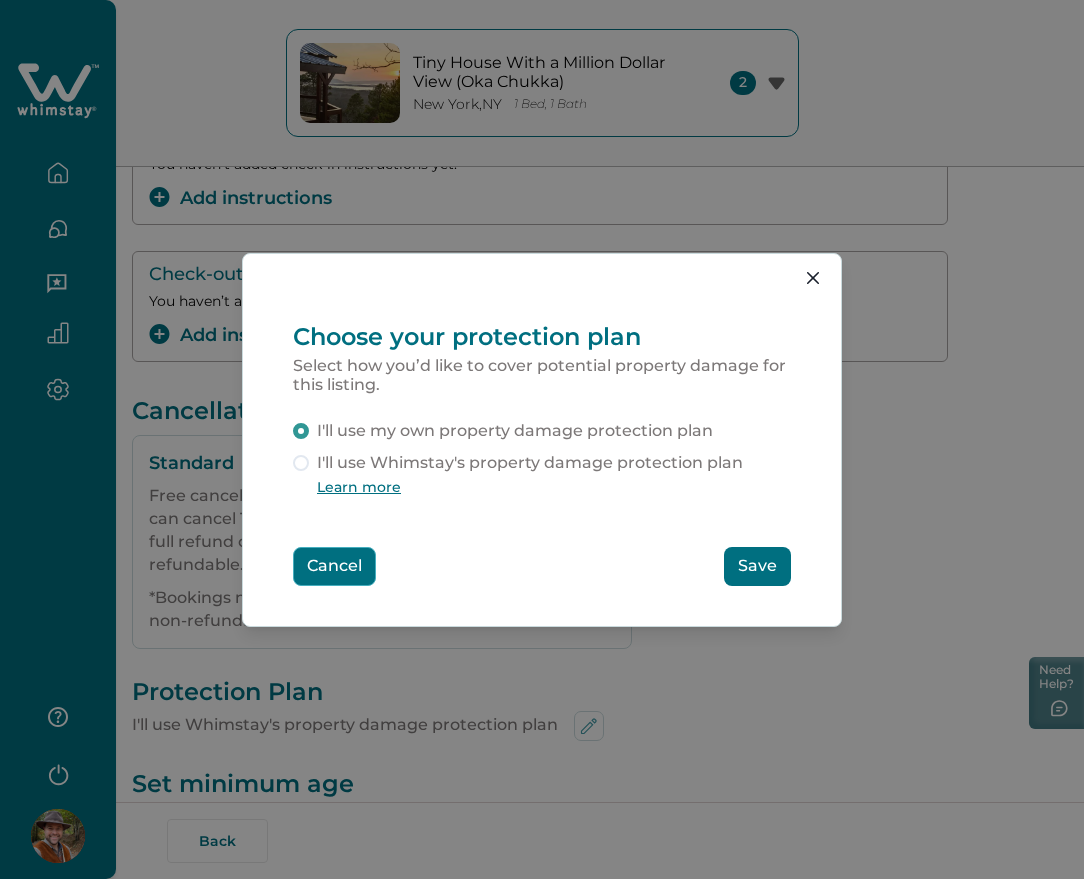 click on "Cancel" at bounding box center [334, 566] 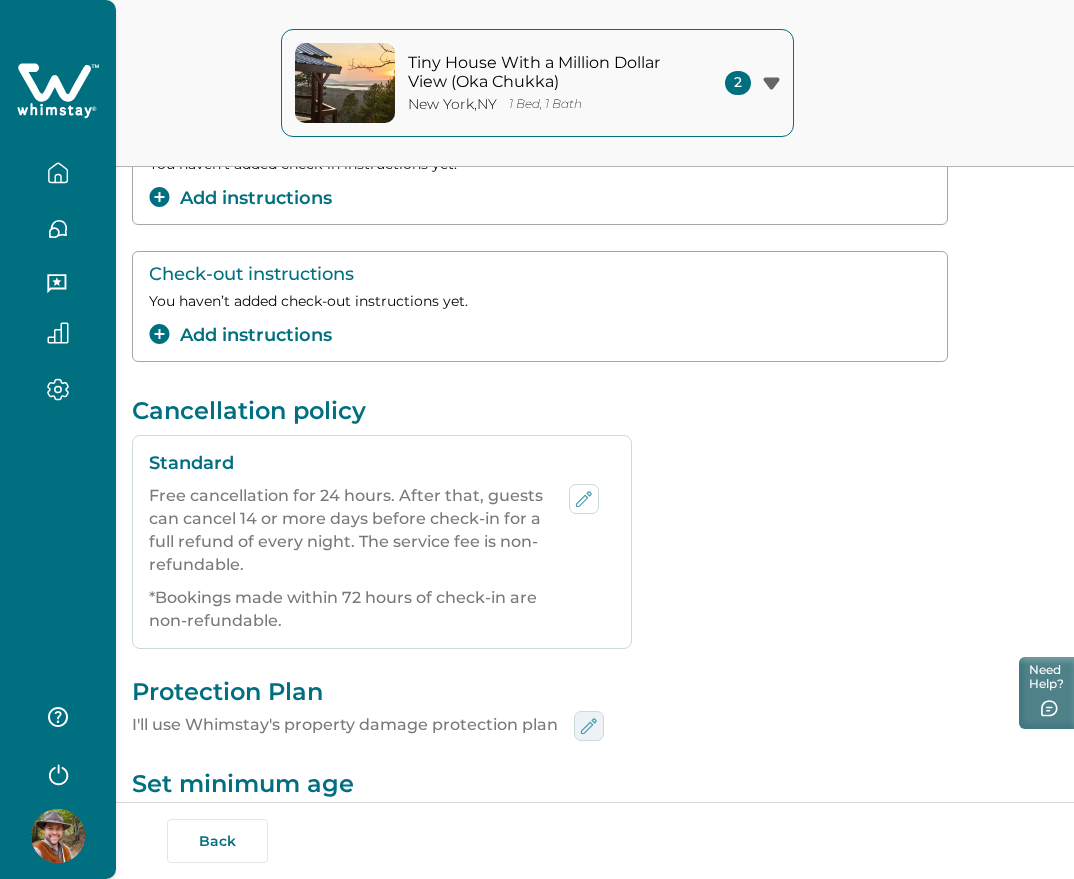 click 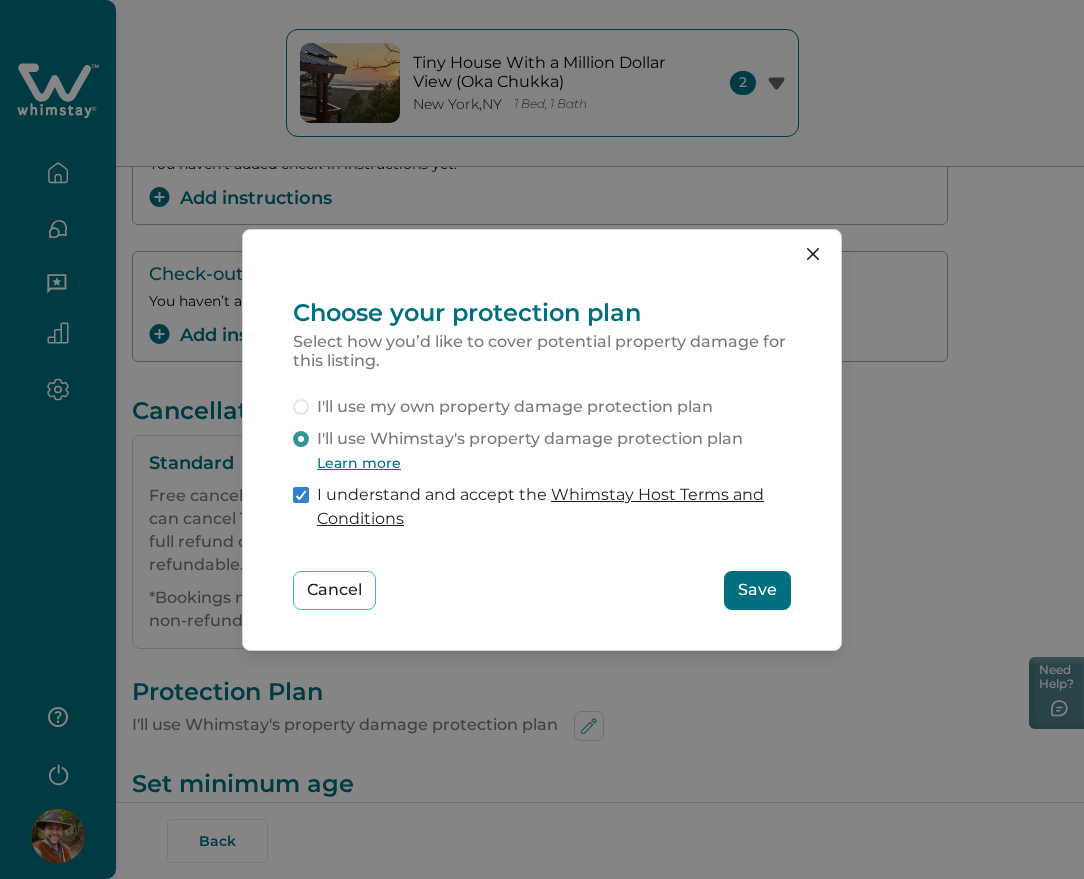 click on "I'll use my own property damage protection plan" at bounding box center [515, 407] 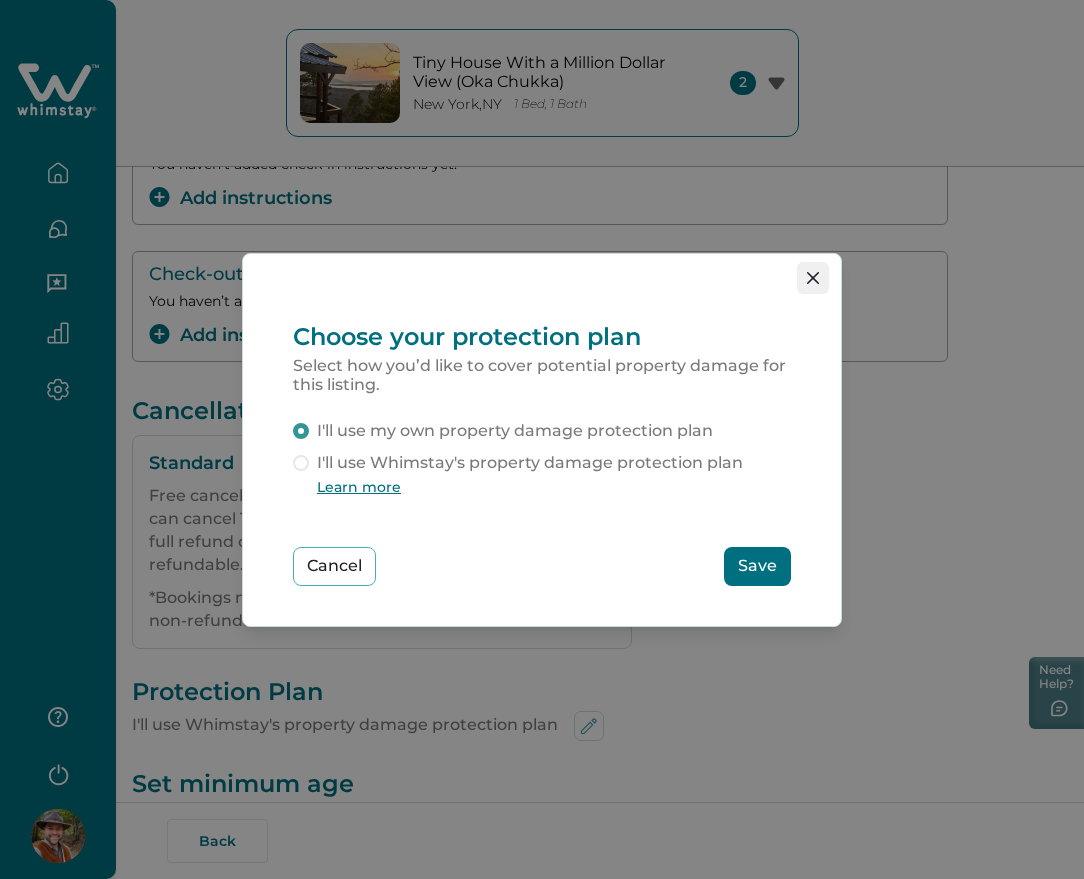 click 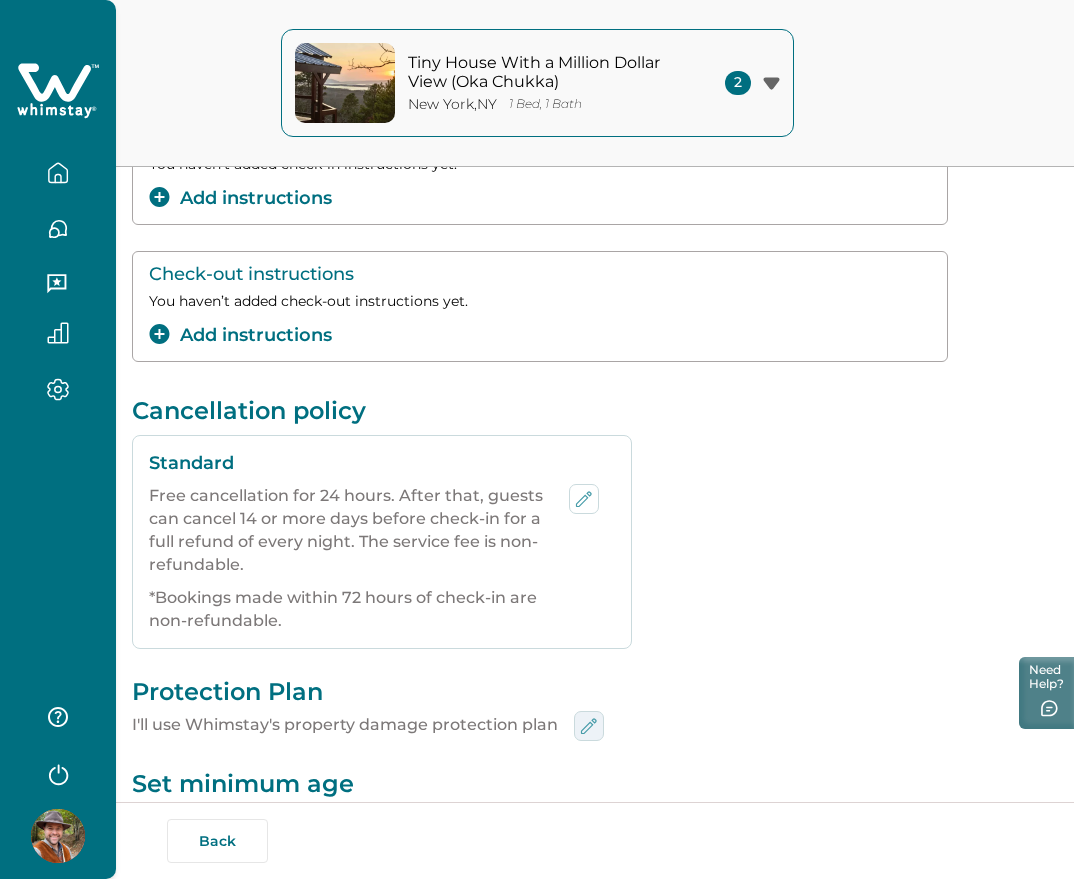 click 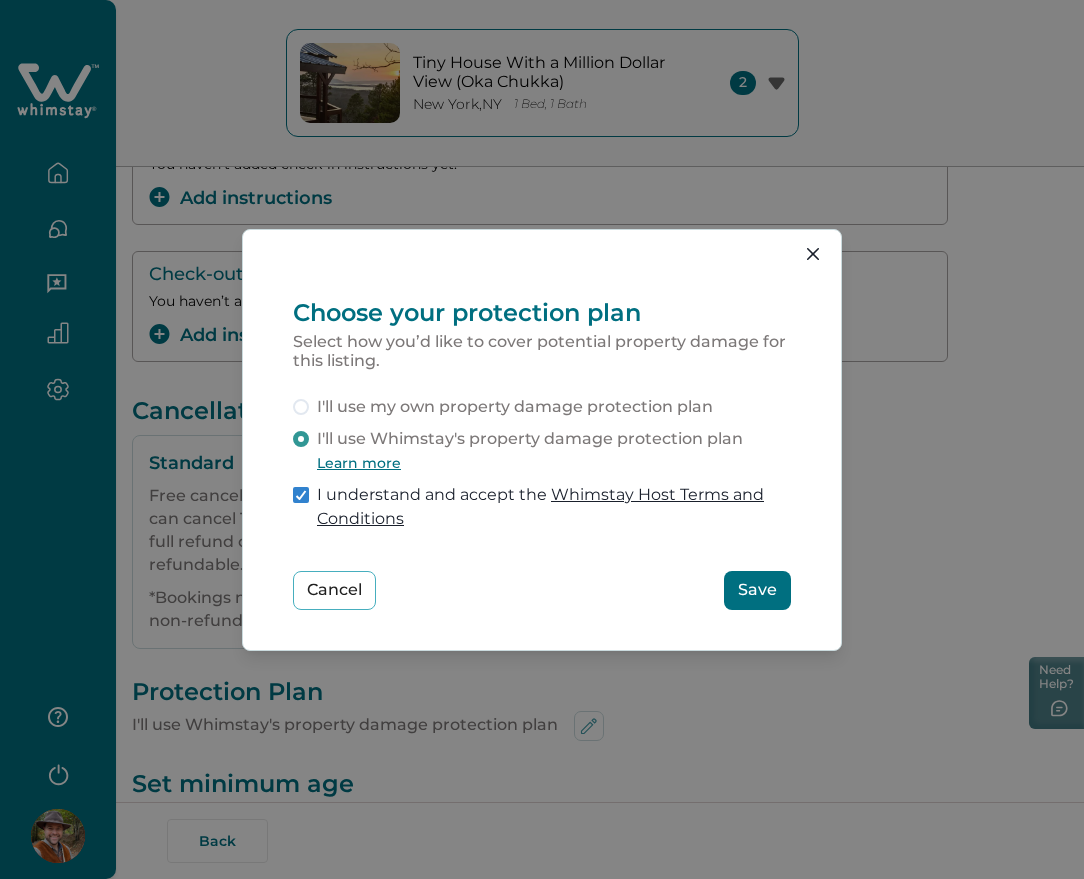 click on "I'll use my own property damage protection plan" at bounding box center (515, 407) 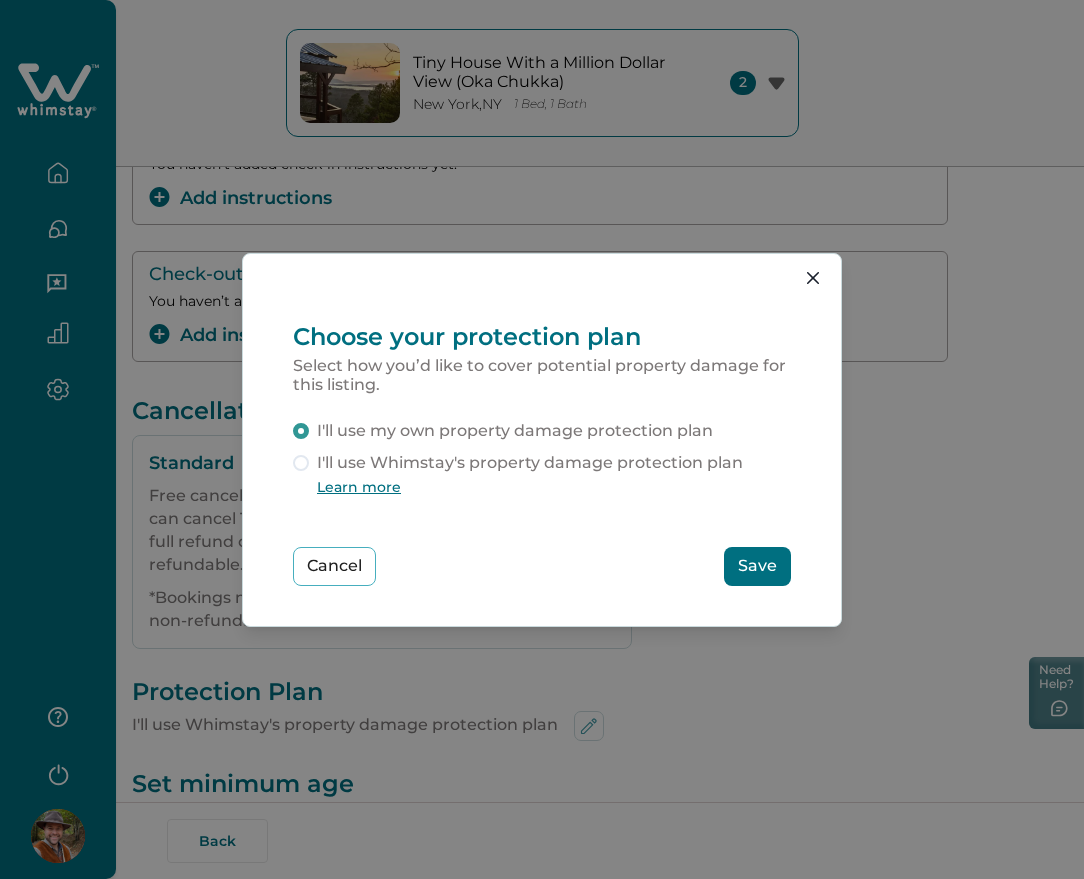 click on "Save" at bounding box center (757, 566) 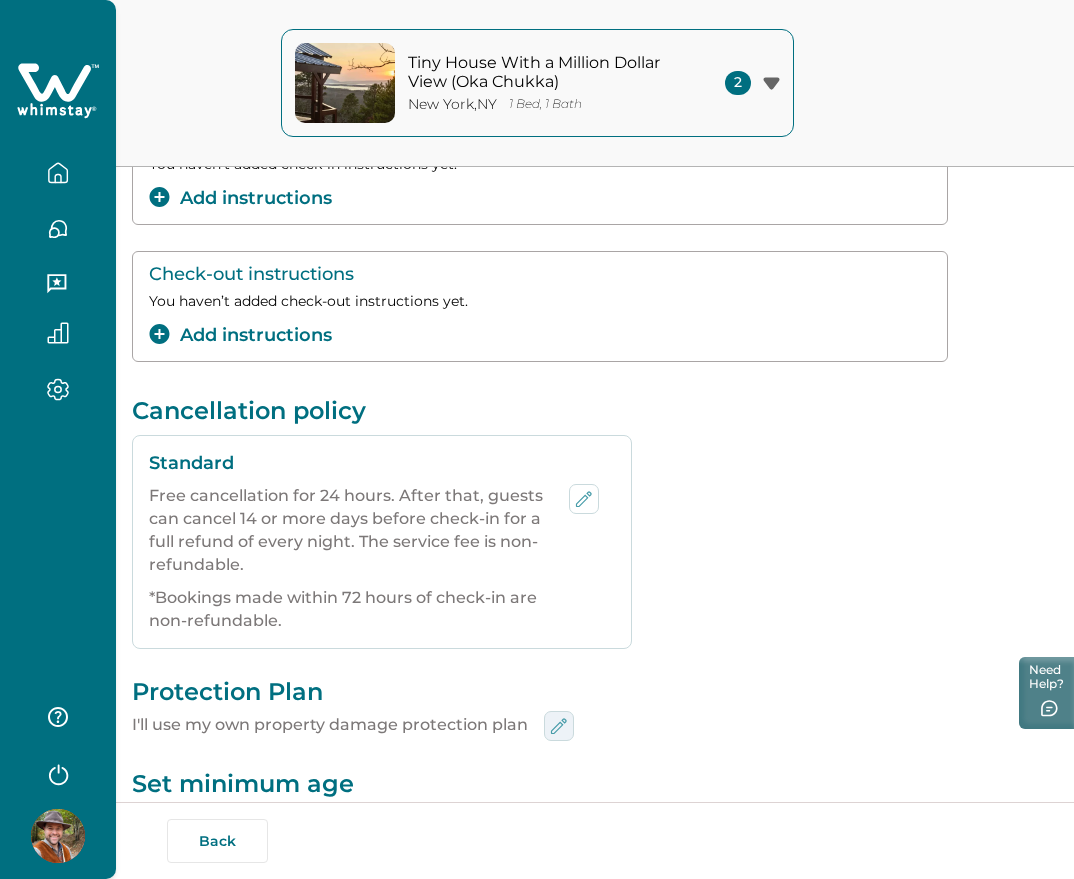 click 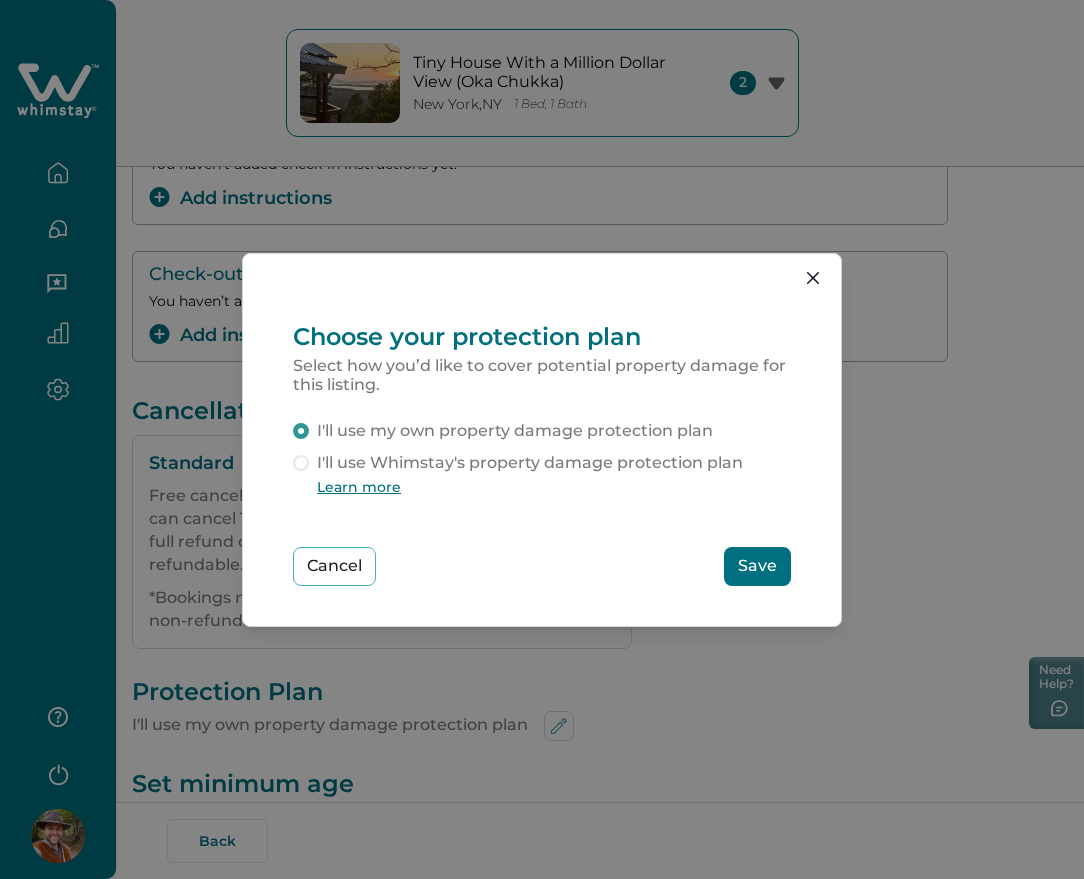 click on "I'll use Whimstay's property damage protection plan" at bounding box center (530, 463) 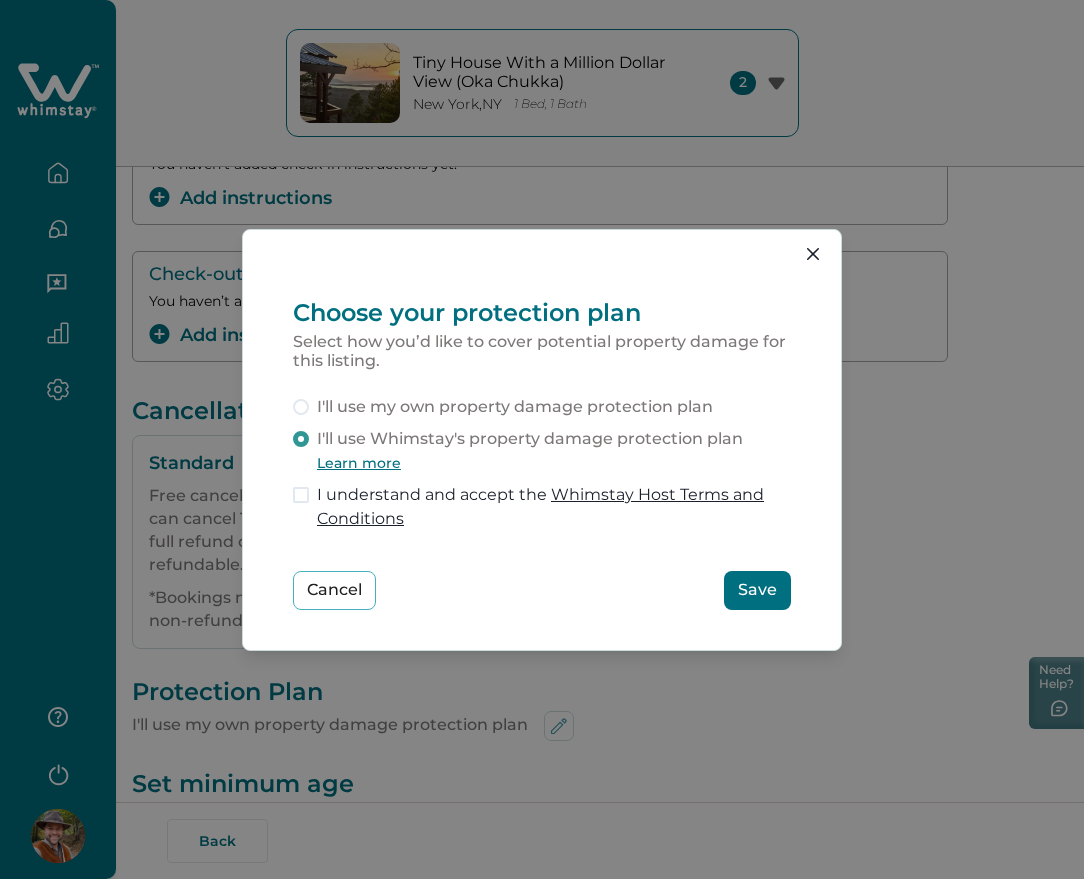 click on "Save" at bounding box center (757, 590) 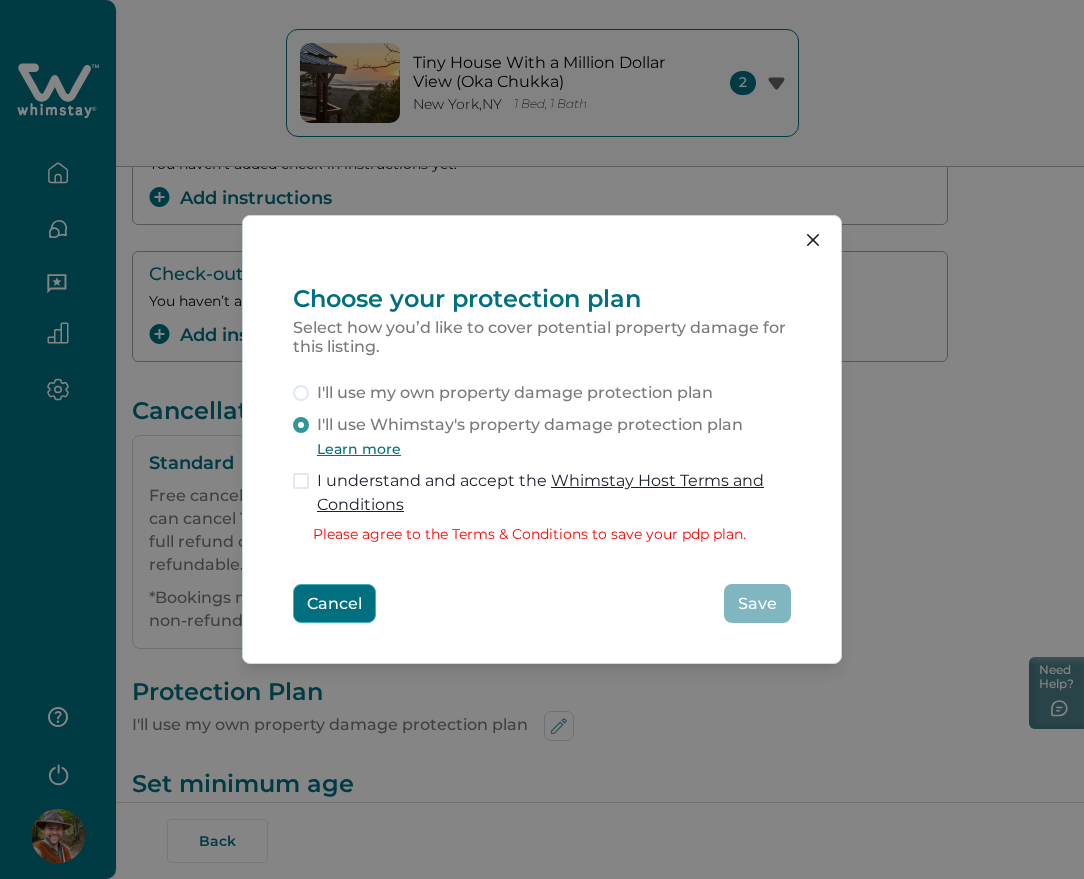 click on "Cancel" at bounding box center (334, 603) 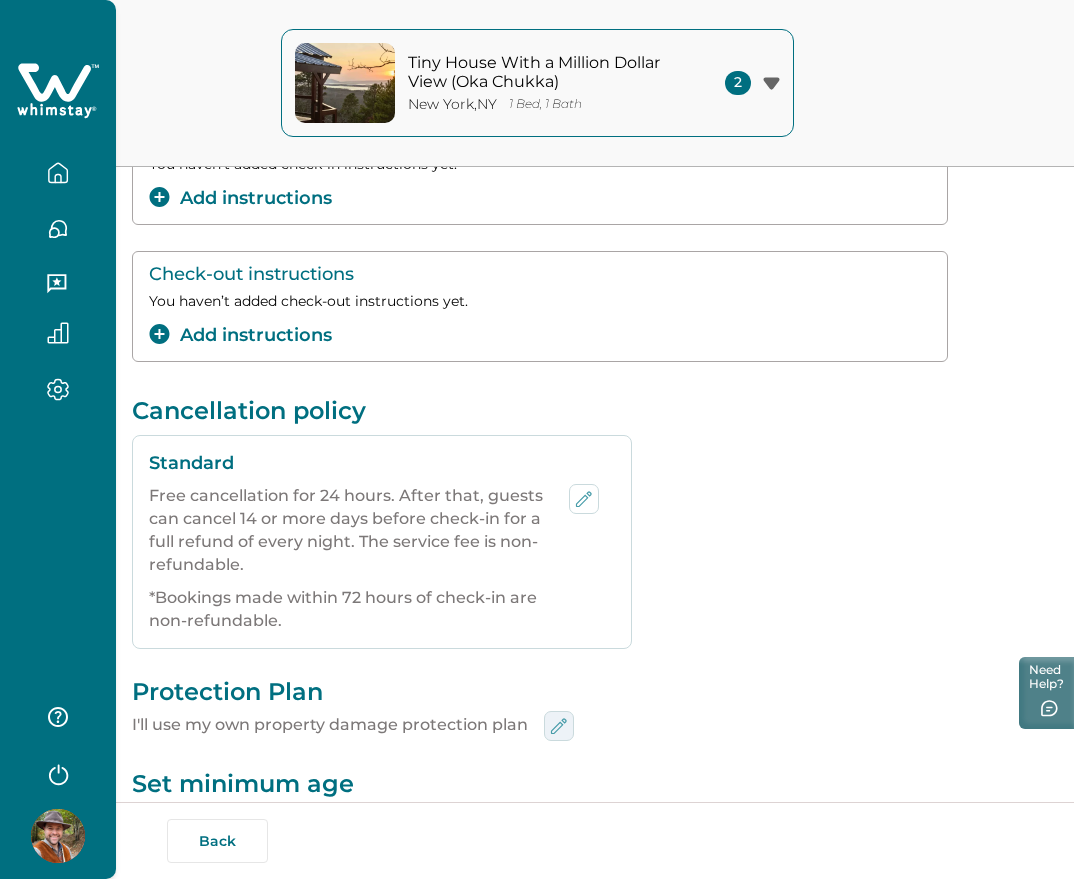 click 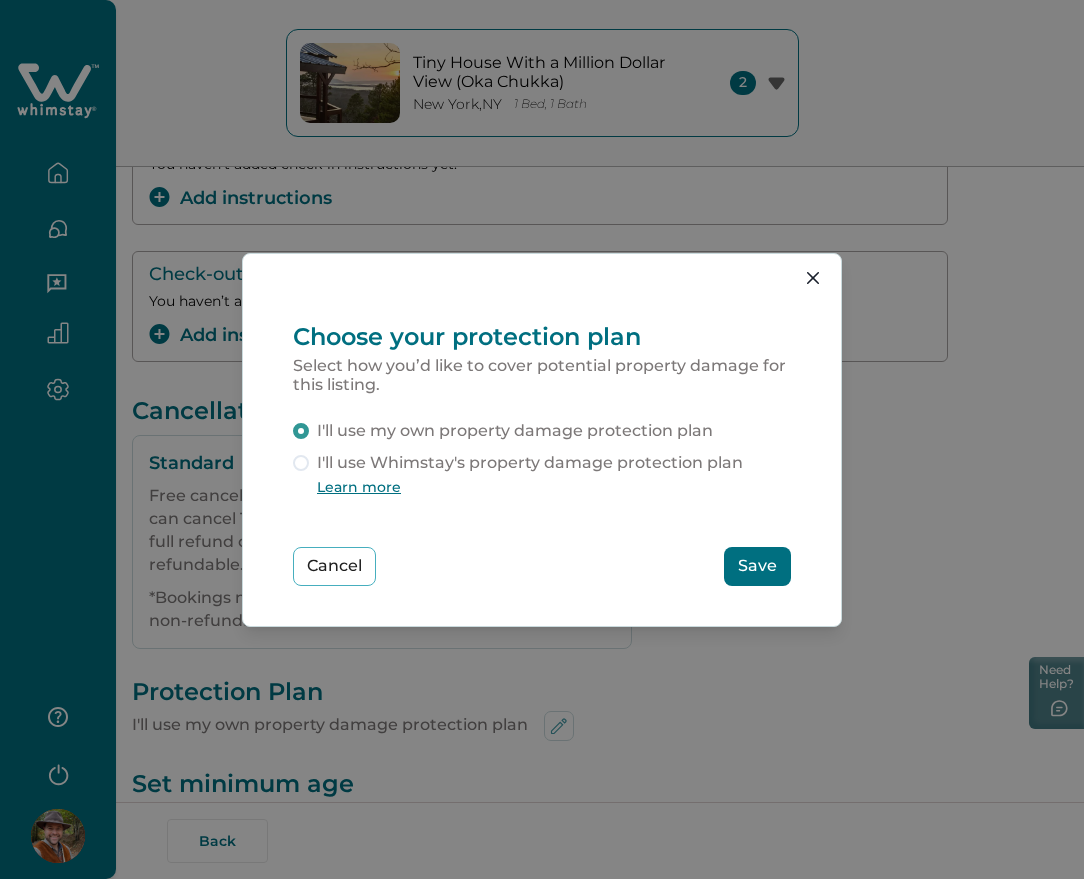 click on "I'll use Whimstay's property damage protection plan" at bounding box center [530, 463] 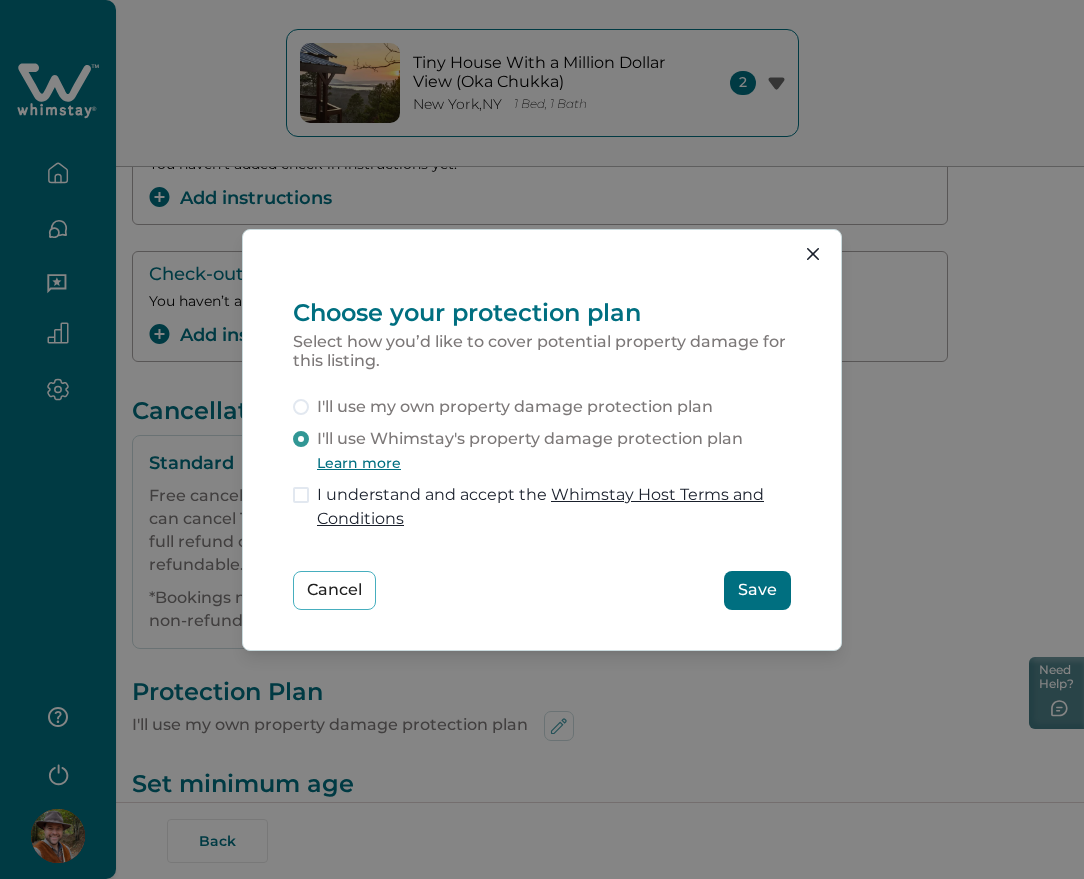 click on "Save" at bounding box center [757, 590] 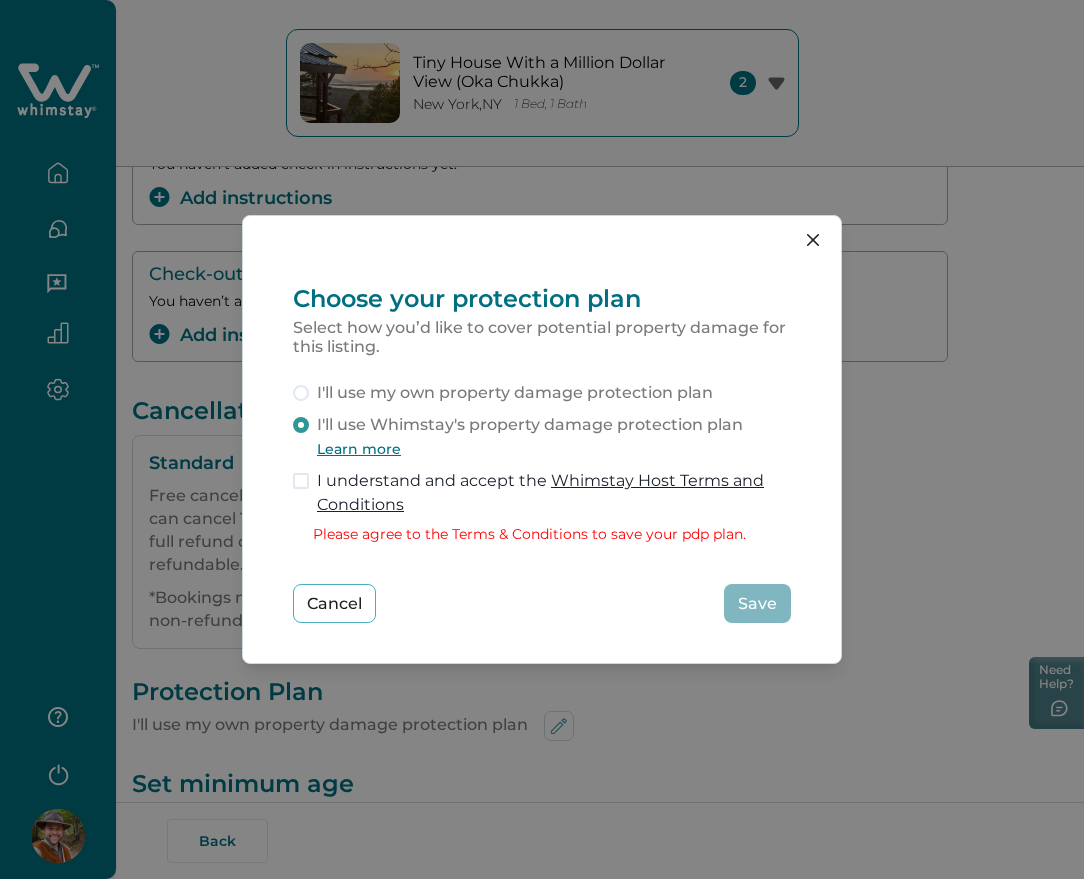 click on "I understand and accept the     Whimstay Host Terms and Conditions" at bounding box center (554, 493) 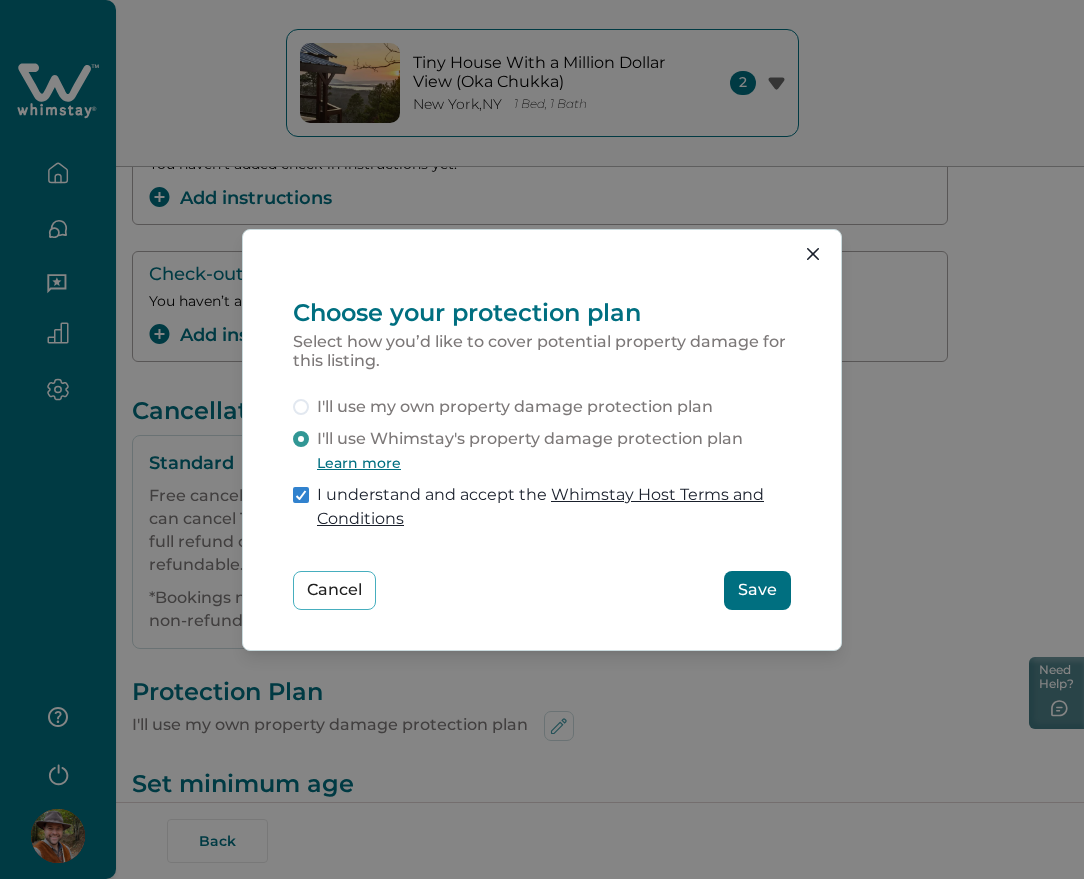 click on "Save" at bounding box center [757, 590] 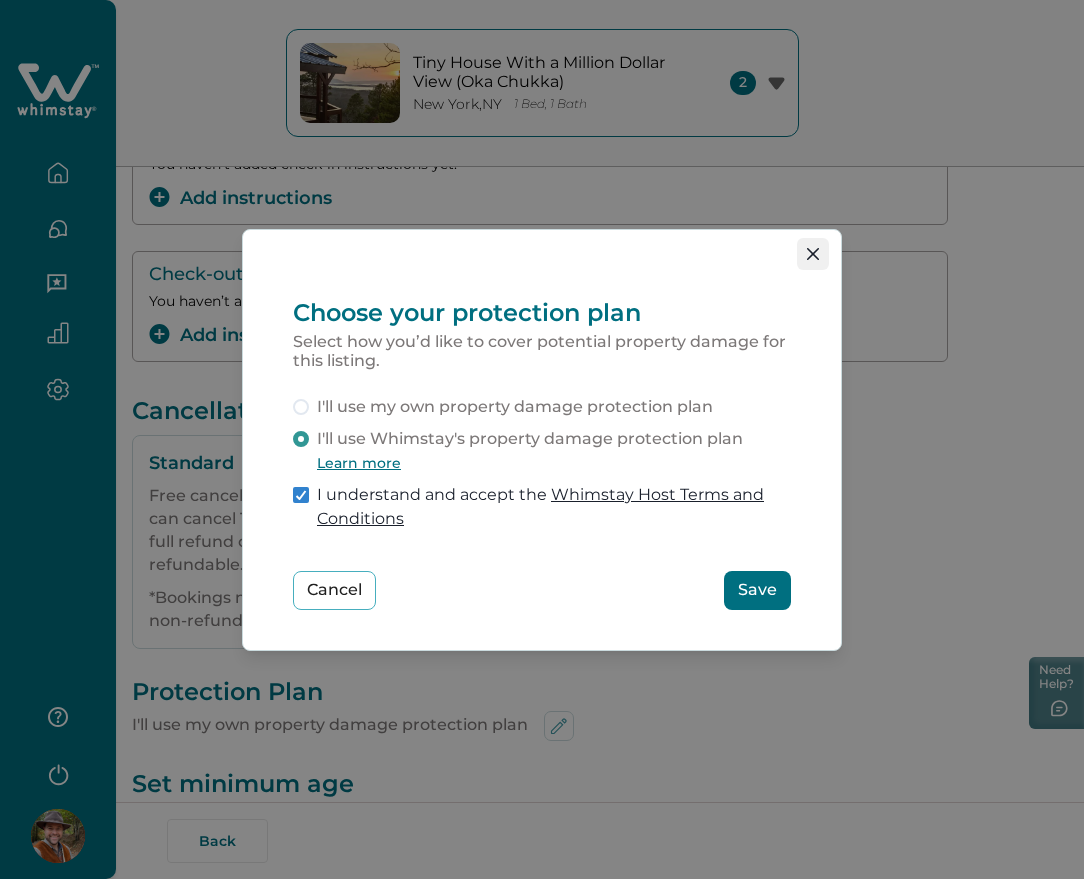 click 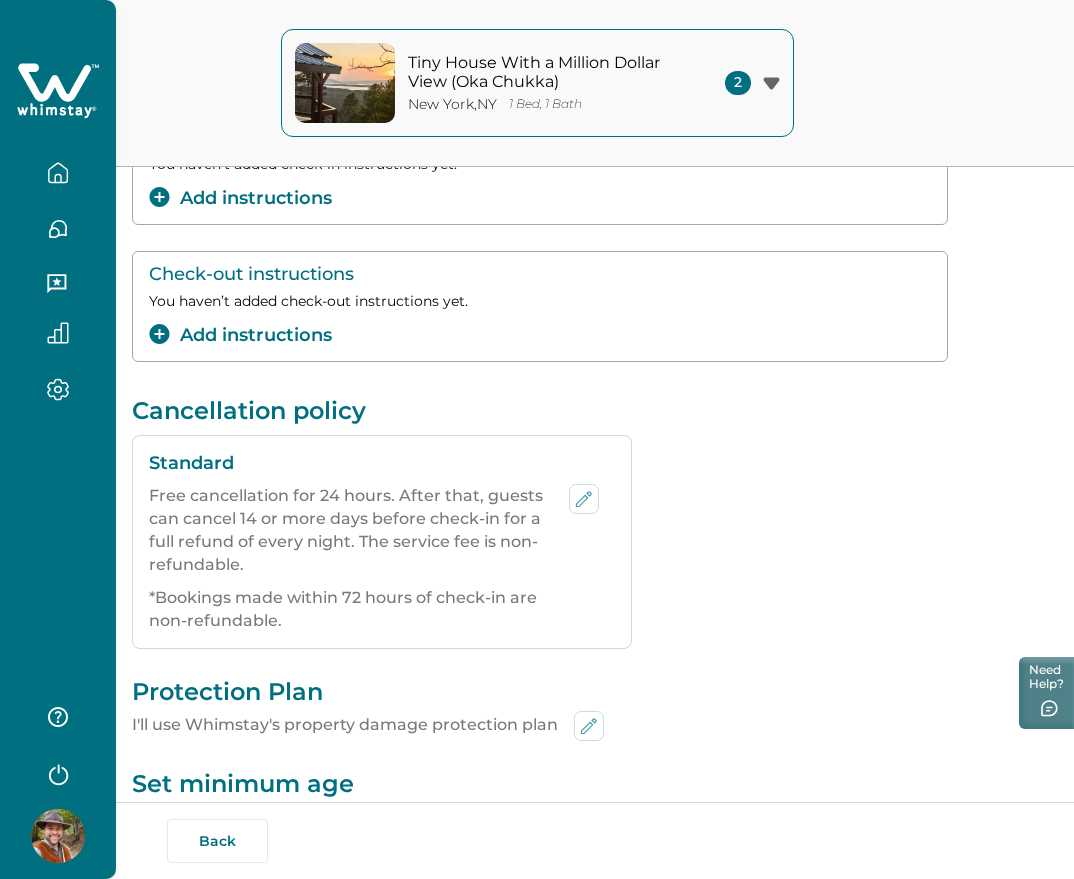 type 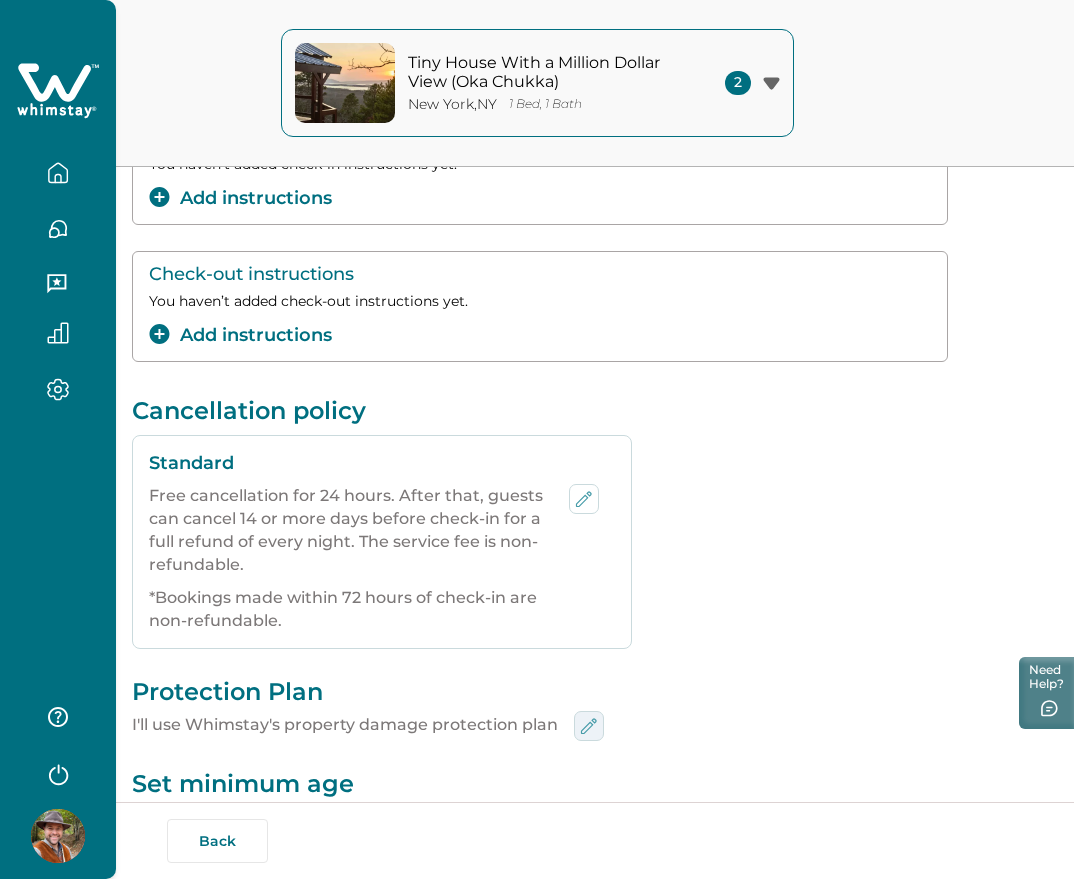 click 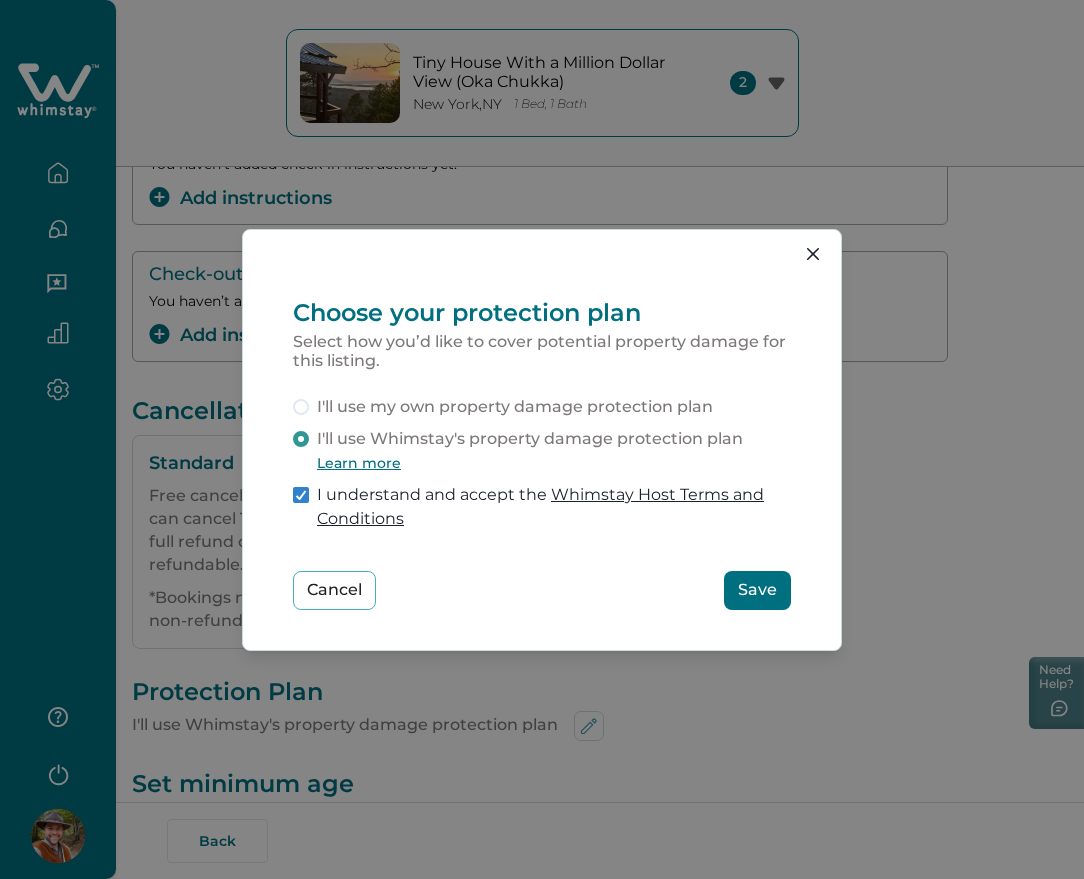 click on "Learn more" at bounding box center (359, 463) 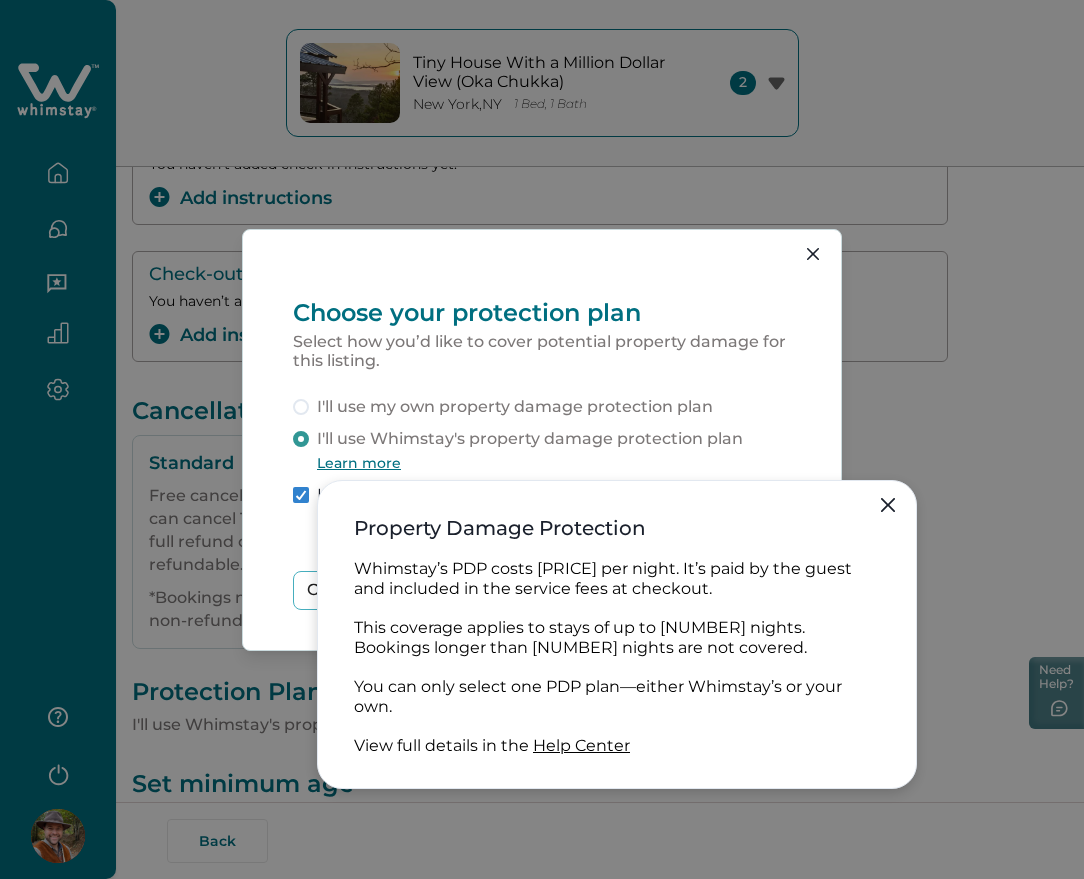 click on "Whimstay’s PDP costs $3.15 per night. It’s paid by the guest and included in the service fees at checkout." at bounding box center [617, 578] 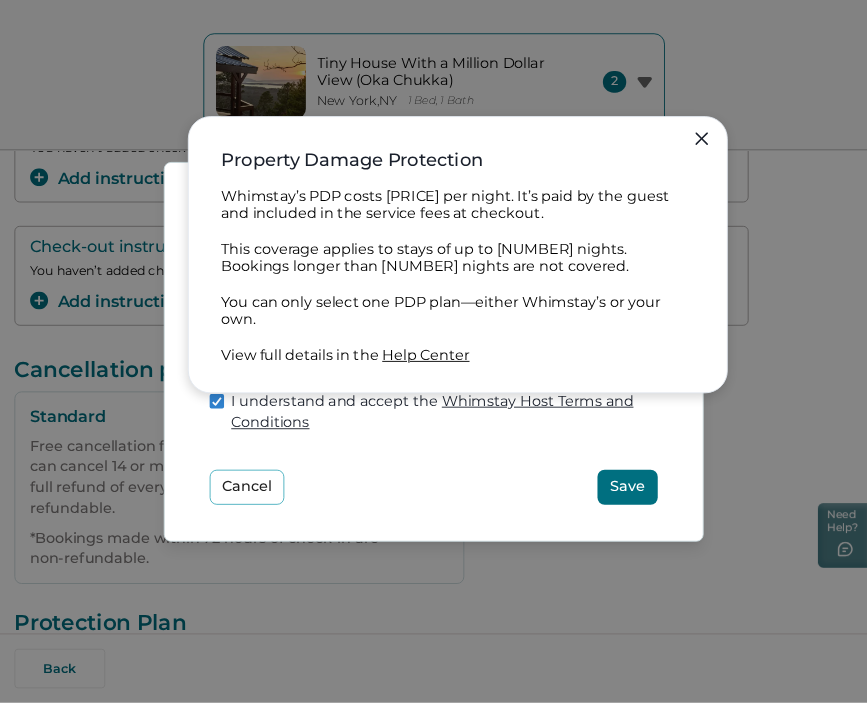 scroll, scrollTop: 342, scrollLeft: 0, axis: vertical 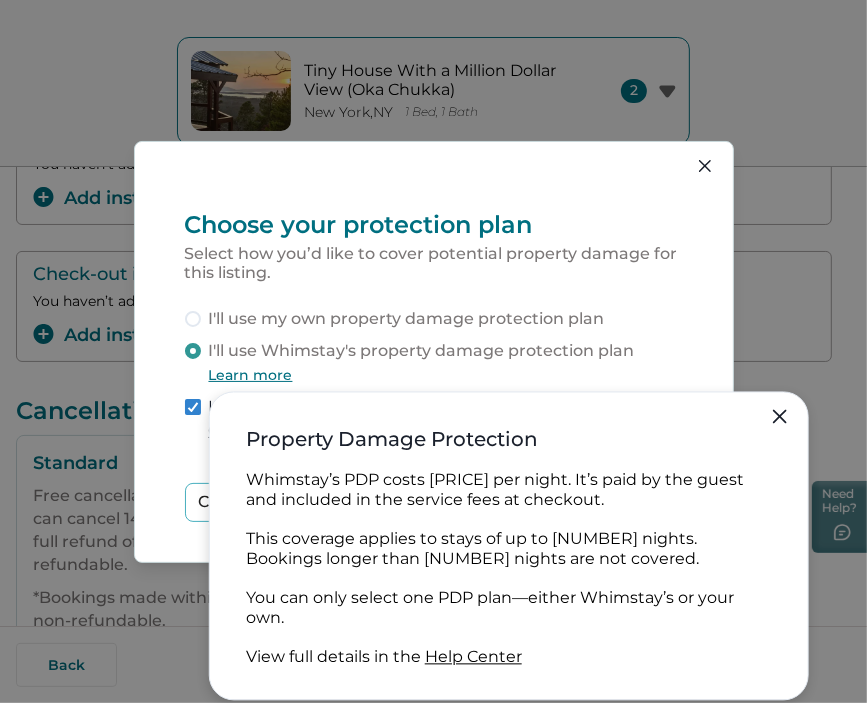 click on "Property Damage Protection Whimstay’s PDP costs $3.15 per night. It’s paid by the guest and included in the service fees at checkout. This coverage applies to stays of up to 29 nights. Bookings longer than 29 nights are not covered.   You can only select one PDP plan—either Whimstay’s or your own.   View full details in the   Help Center" at bounding box center (509, 546) 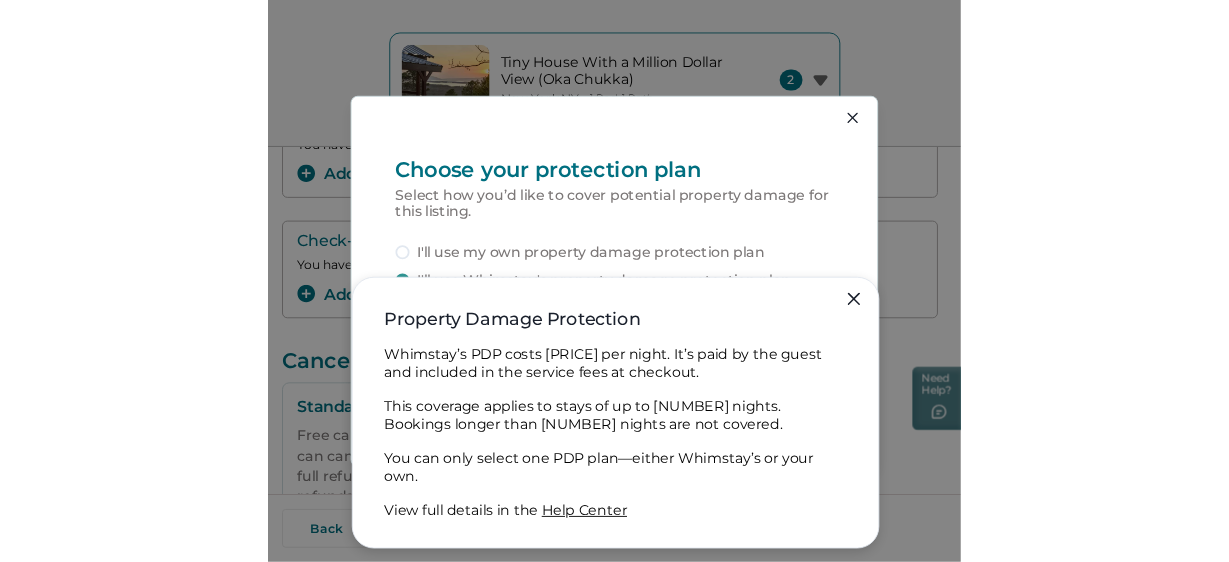 scroll, scrollTop: 342, scrollLeft: 0, axis: vertical 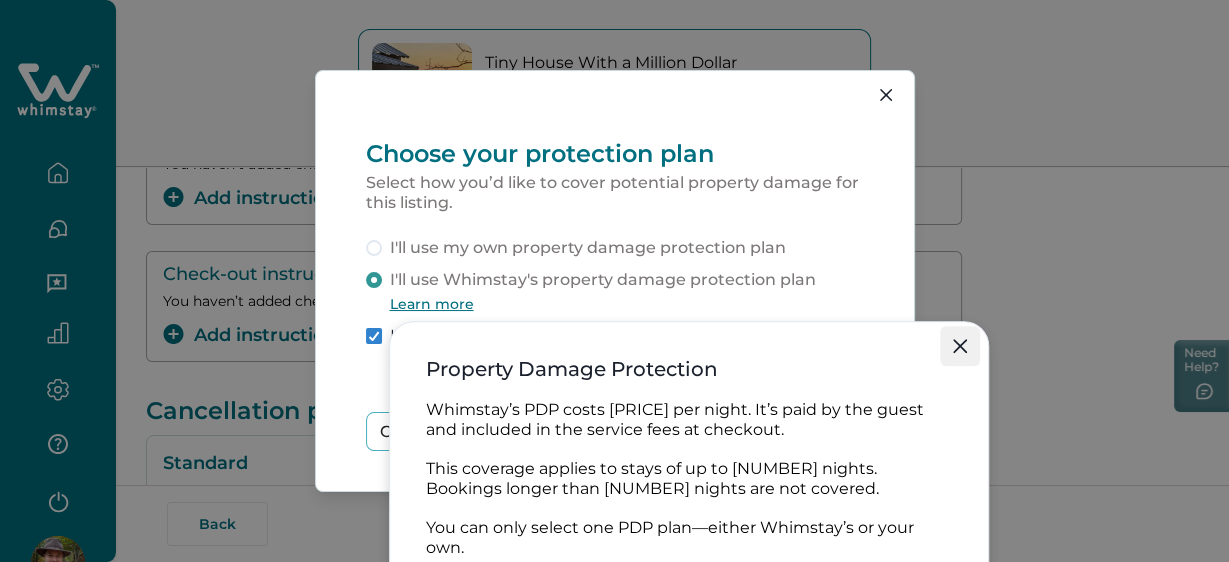 click 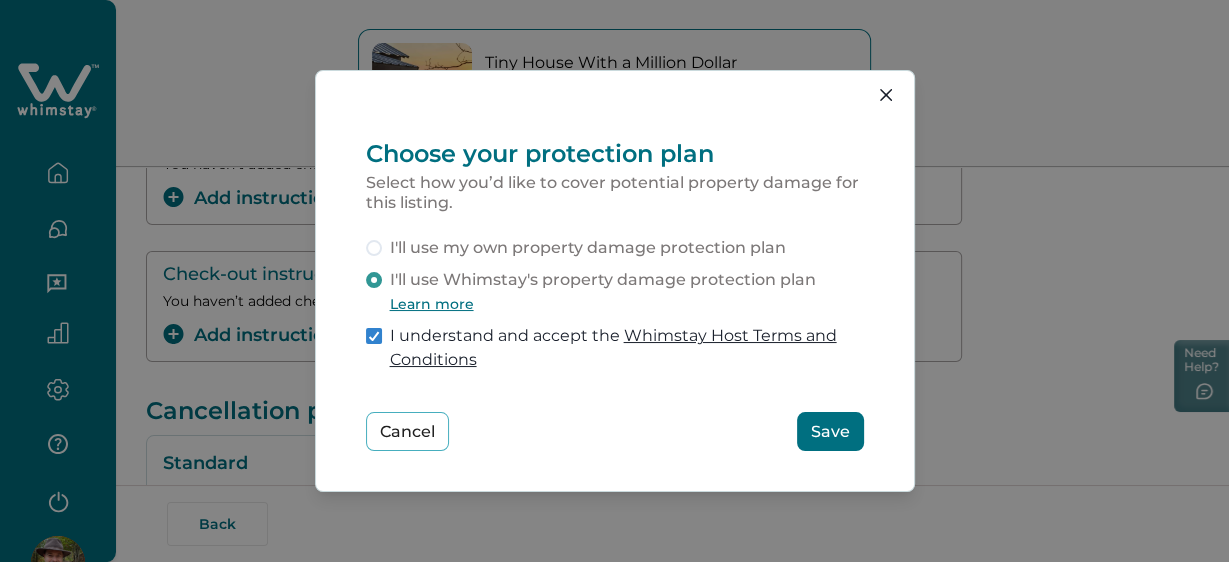 click on "Choose your protection plan Select how you’d like to cover potential property damage for this listing. I'll use my own property damage protection plan I'll use Whimstay's property damage protection plan Learn more I understand and accept the     Whimstay Host Terms and Conditions Cancel Save" at bounding box center [615, 281] 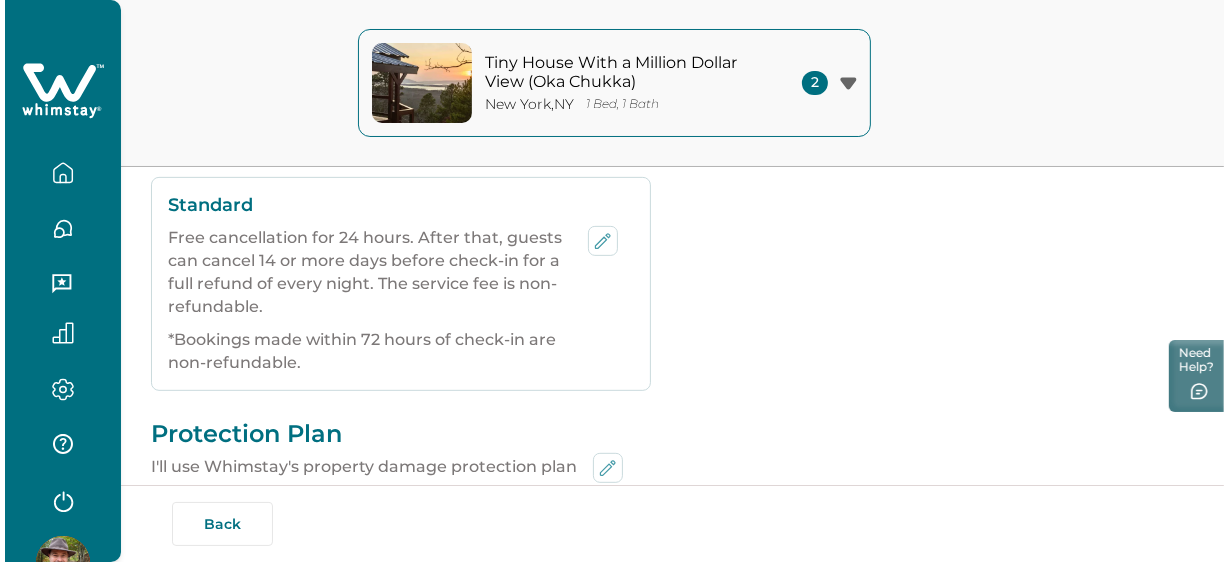 scroll, scrollTop: 561, scrollLeft: 0, axis: vertical 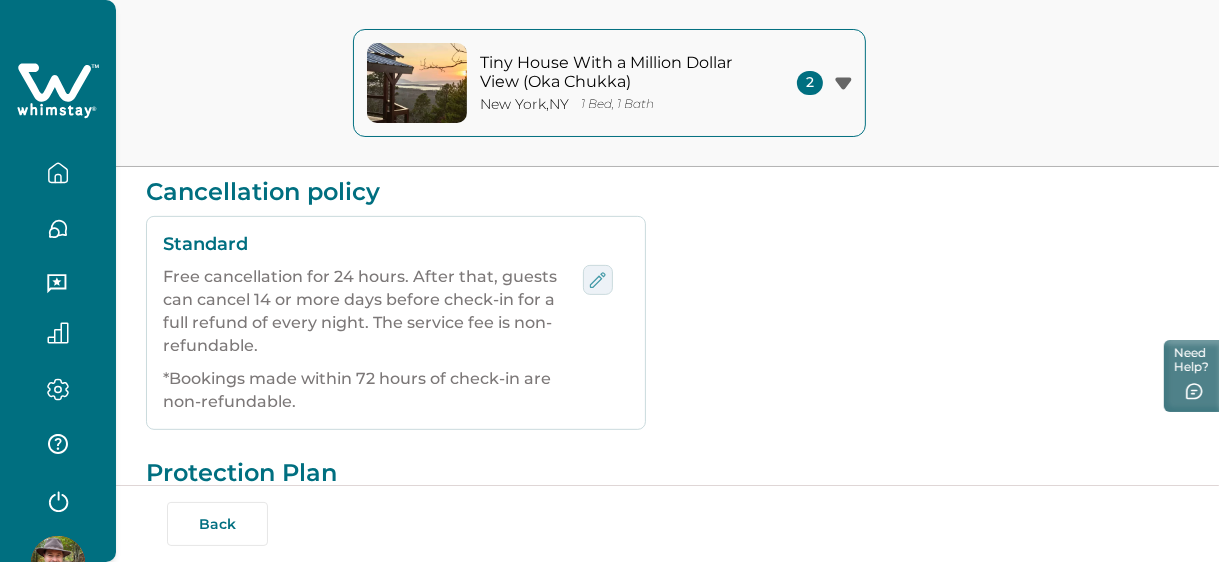 click 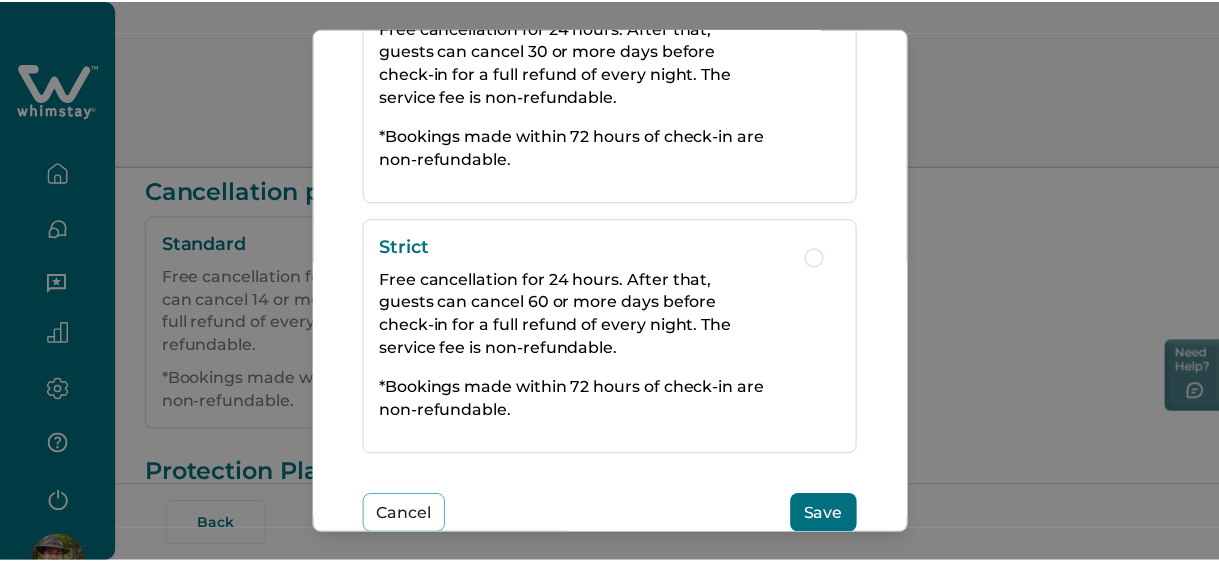 scroll, scrollTop: 846, scrollLeft: 0, axis: vertical 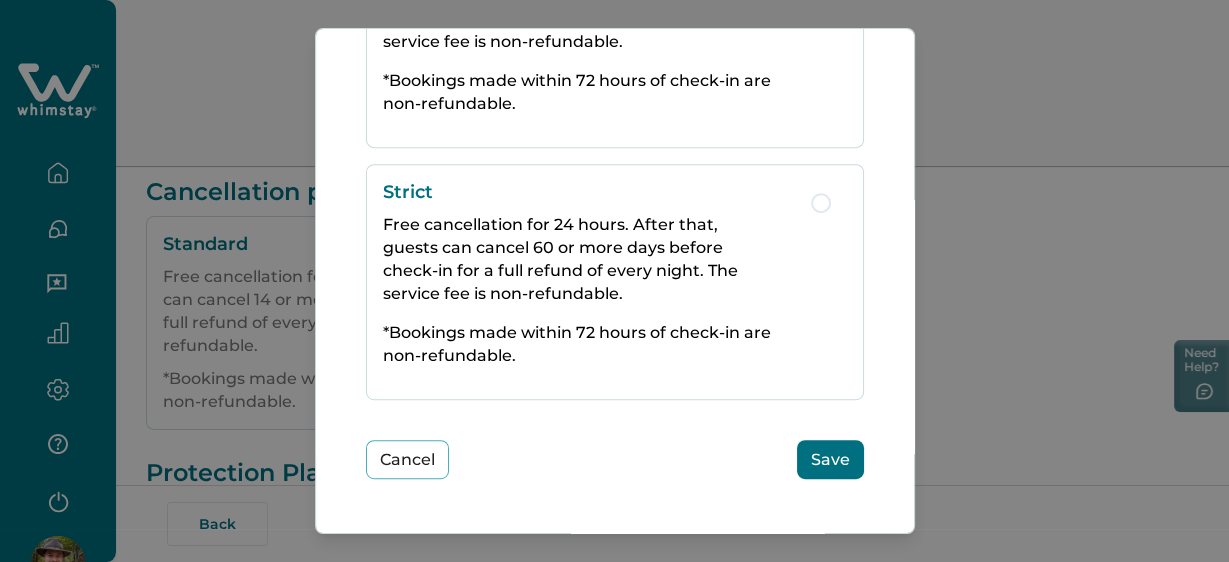 click on "Choose your cancellation policy See full policy details in the  Help Center . Partial Free cancellation for 24 hours. After that, guests can cancel 7 or more days before check-in for a 50% refund of every night. The service fee is non-refundable. *Bookings made within 72 hours of check-in are non-refundable. Standard Free cancellation for 24 hours. After that, guests can cancel 14 or more days before check-in for a full refund of every night. The service fee is non-refundable. *Bookings made within 72 hours of check-in are non-refundable. Host receives no payout if guest cancels 14 or more days before check-in. Host receives 100% of payout if guest cancels fewer than 14 days before check-in. Moderate Free cancellation for 24 hours. After that, guests can cancel 30 or more days before check-in for a full refund of every night. The service fee is non-refundable. *Bookings made within 72 hours of check-in are non-refundable. Strict *Bookings made within 72 hours of check-in are non-refundable. Cancel Save" at bounding box center [614, 281] 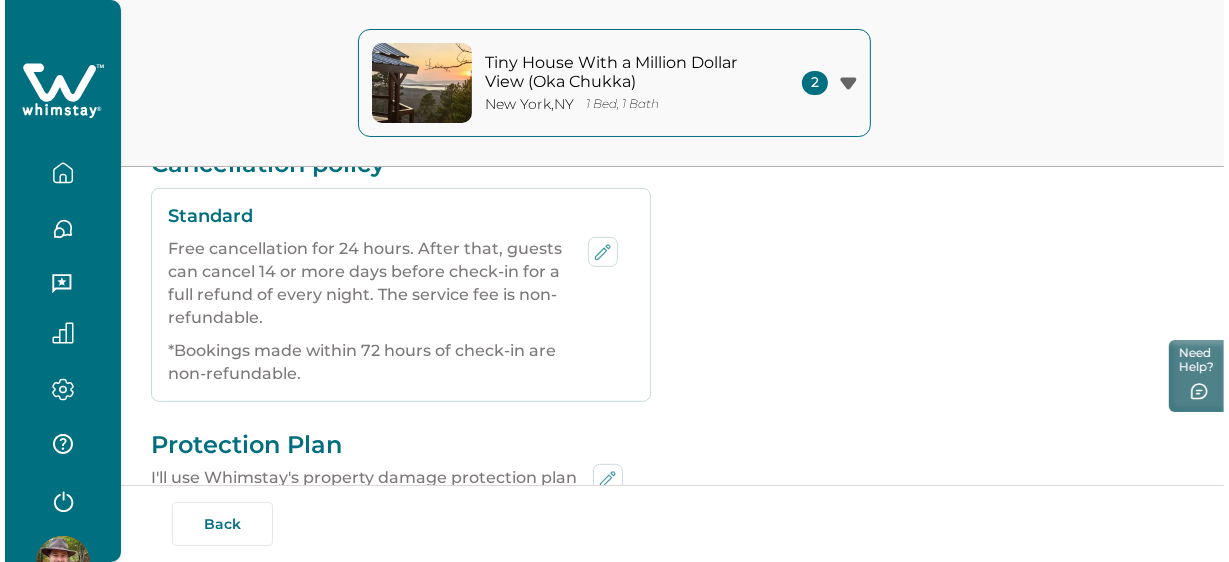 scroll, scrollTop: 683, scrollLeft: 0, axis: vertical 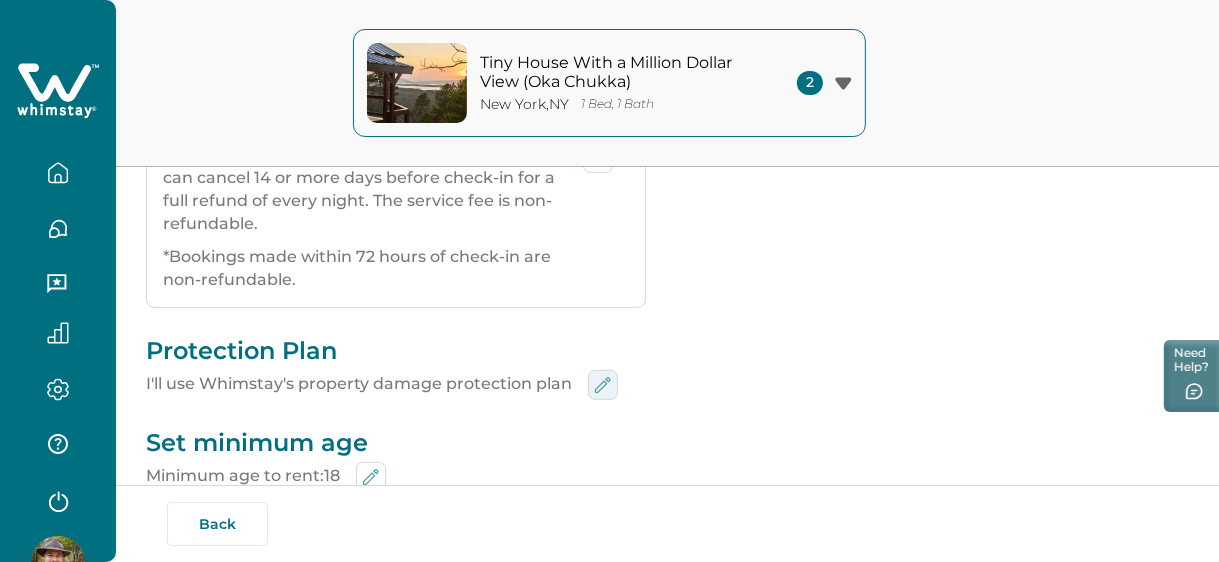 click at bounding box center (603, 385) 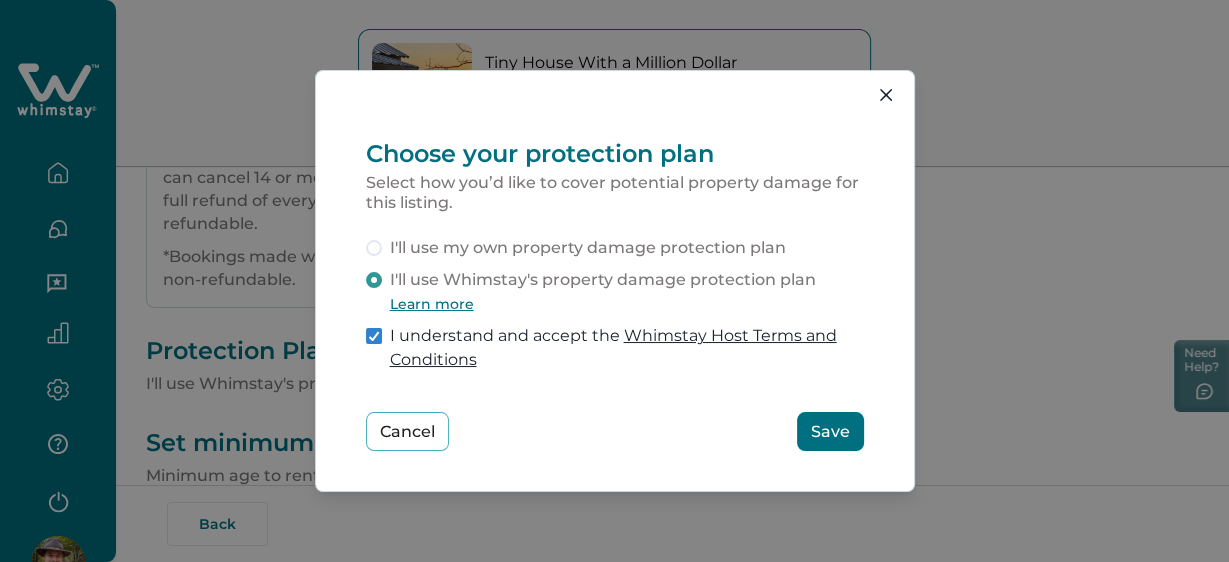 click on "Learn more" at bounding box center (432, 304) 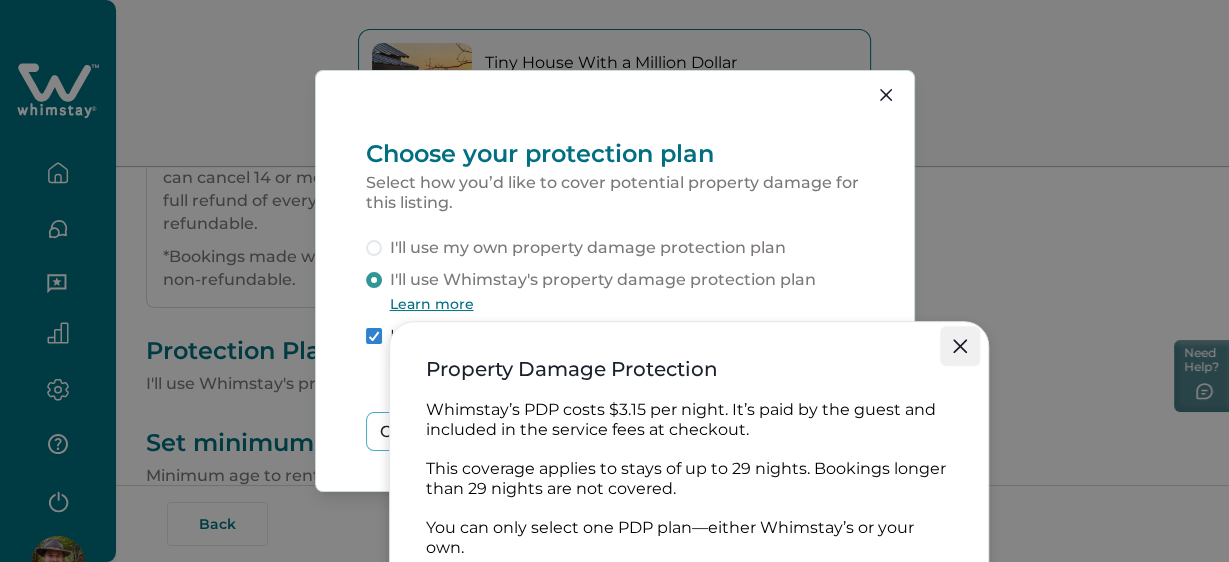 click at bounding box center [960, 346] 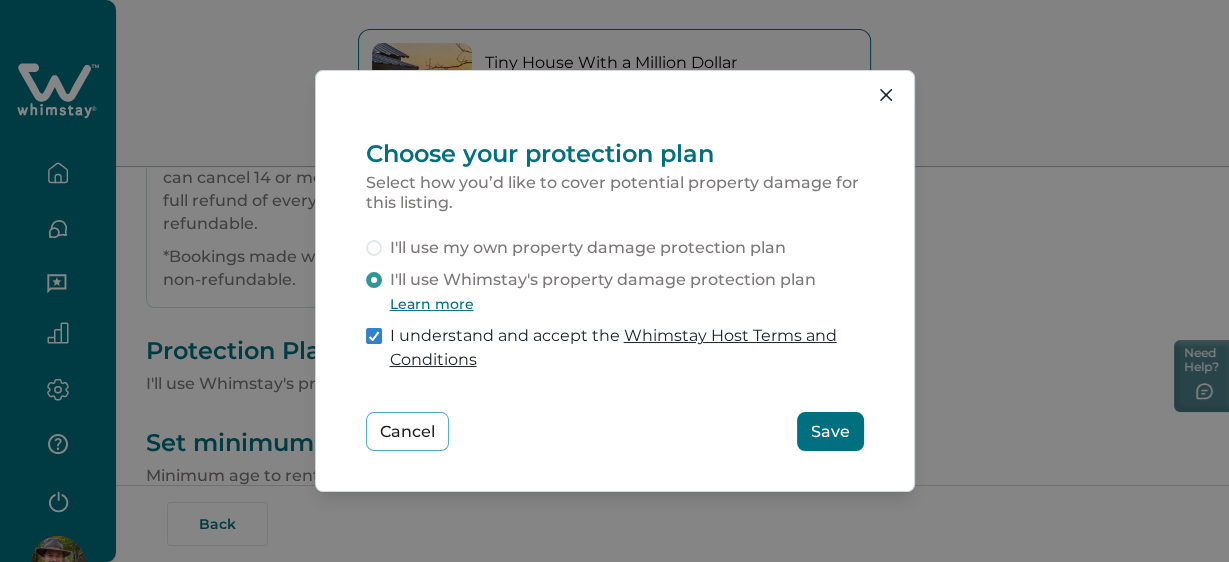 type 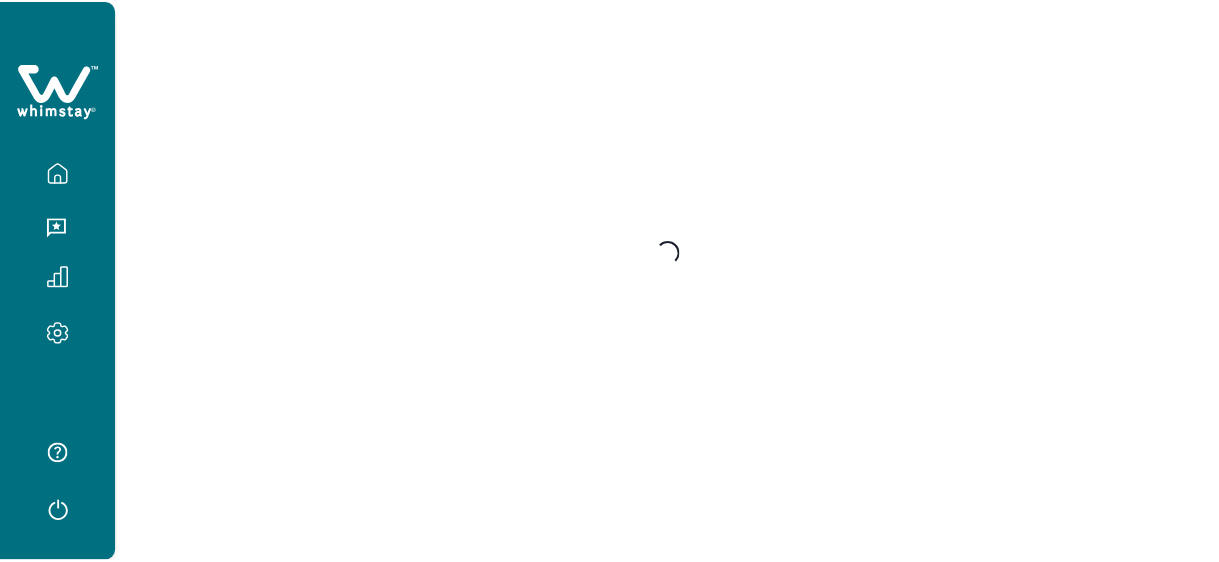 scroll, scrollTop: 0, scrollLeft: 0, axis: both 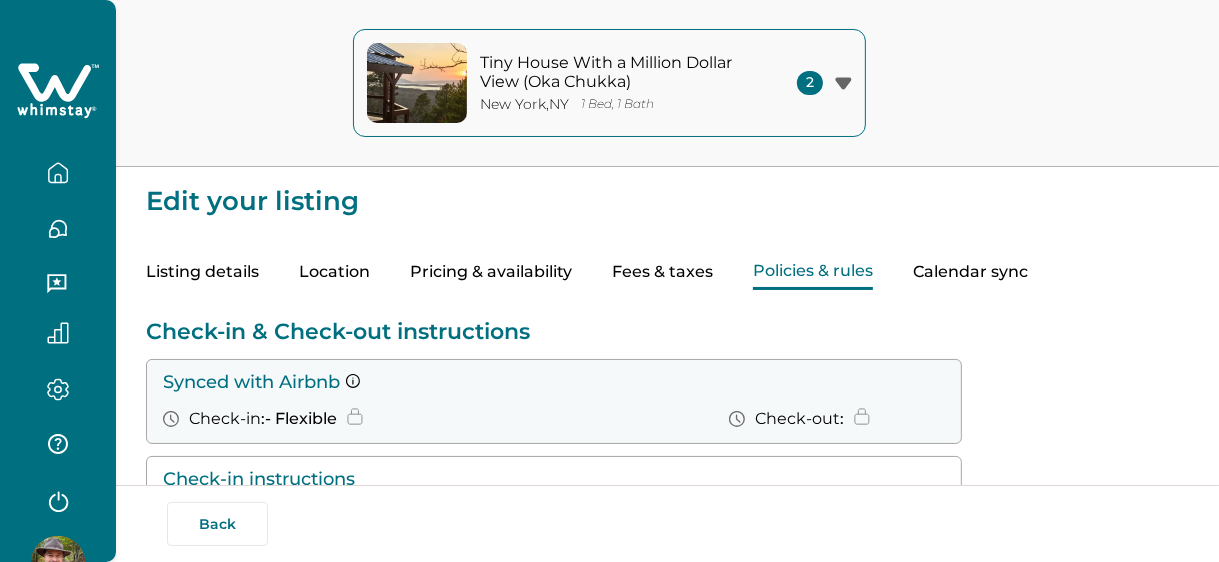 click on "Standard Free cancellation for 24 hours. After that, guests can cancel 14 or more days before check-in for a full refund of every night. The service fee is non-refundable. *Bookings made within 72 hours of check-in are non-refundable." at bounding box center (396, 908) 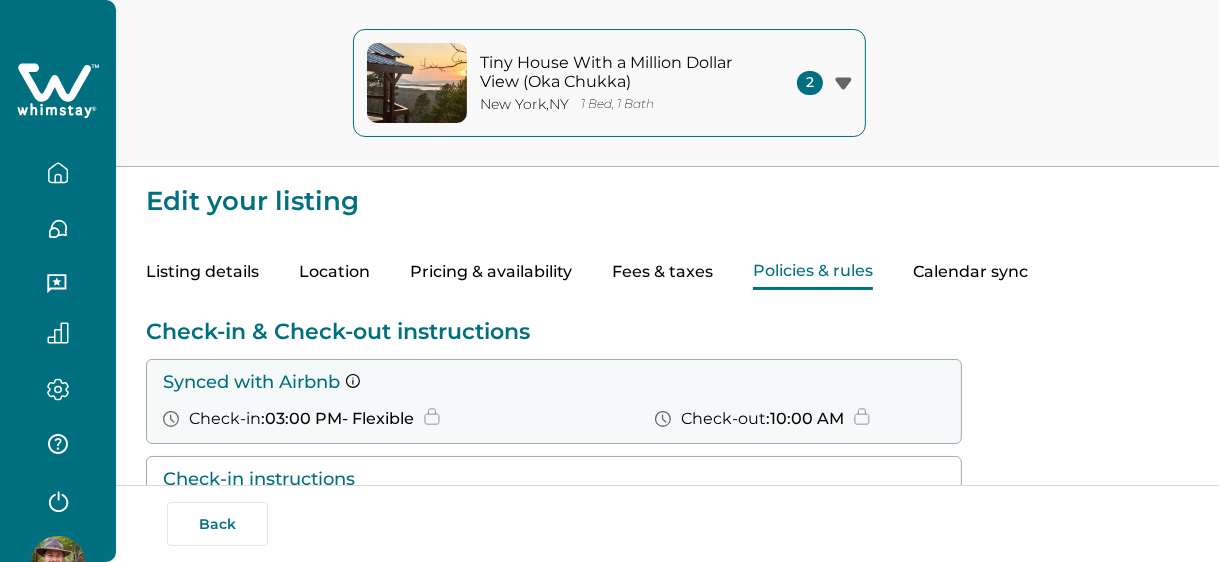 click 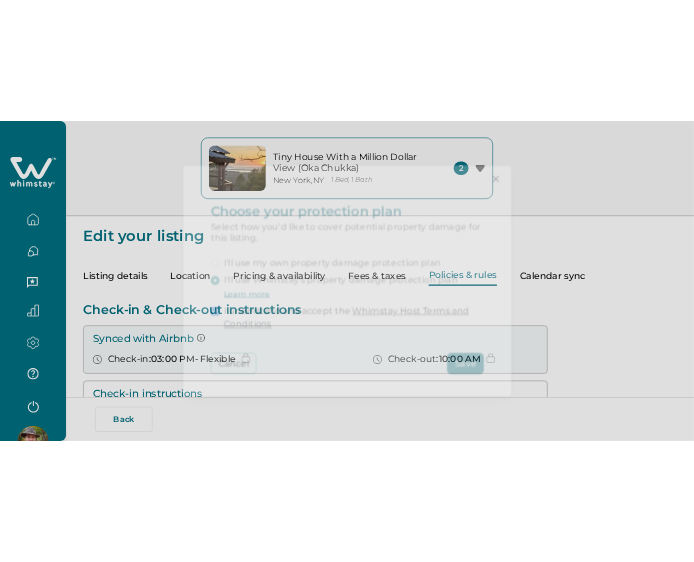 scroll, scrollTop: 716, scrollLeft: 0, axis: vertical 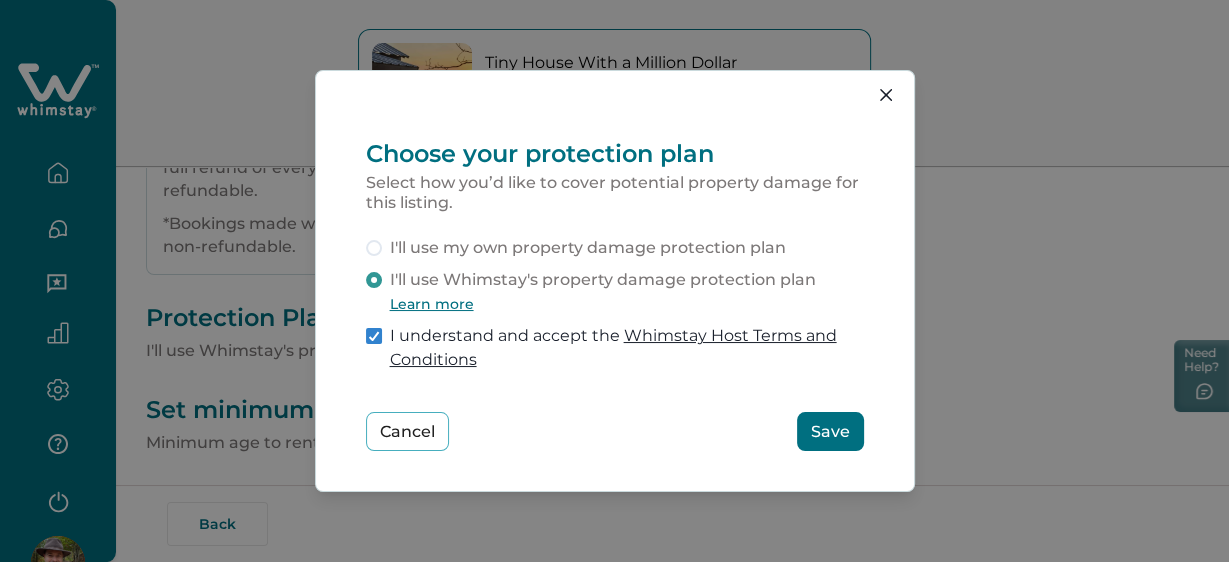 click on "Learn more" at bounding box center [432, 304] 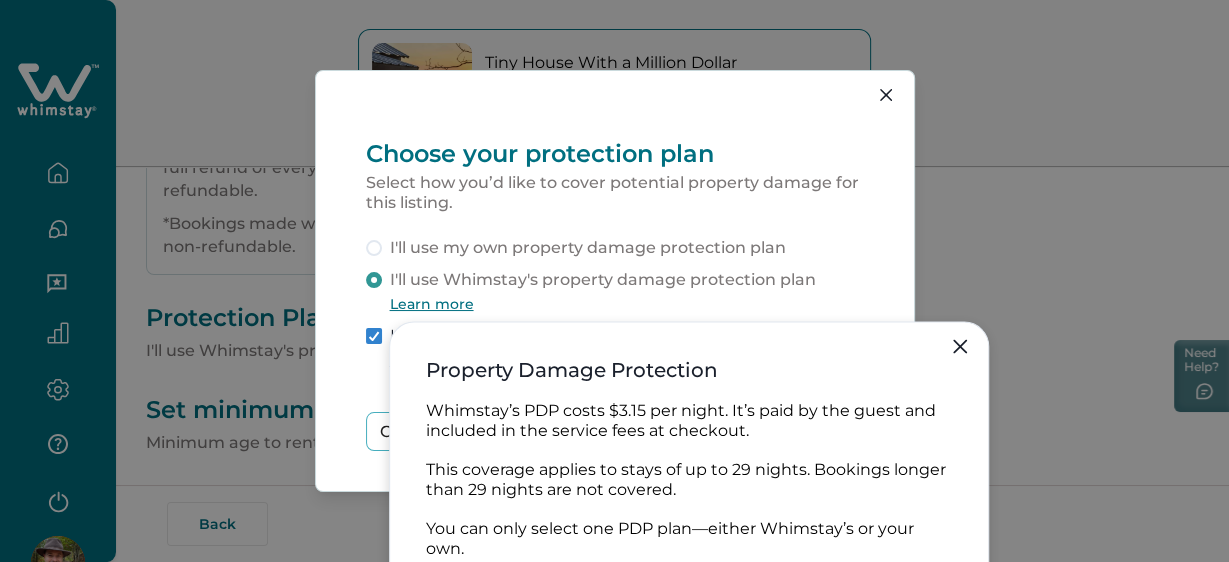 click on "Whimstay’s PDP costs $3.15 per night. It’s paid by the guest and included in the service fees at checkout. This coverage applies to stays of up to 29 nights. Bookings longer than 29 nights are not covered.   You can only select one PDP plan—either Whimstay’s or your own.   View full details in the   Help Center" at bounding box center [689, 498] 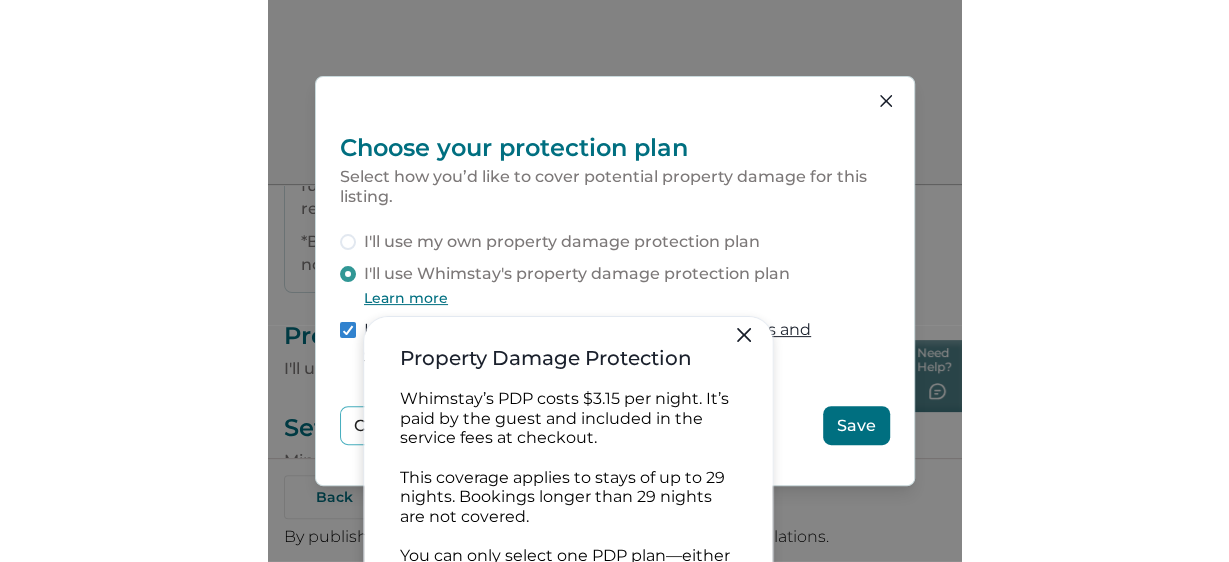 scroll, scrollTop: 9, scrollLeft: 0, axis: vertical 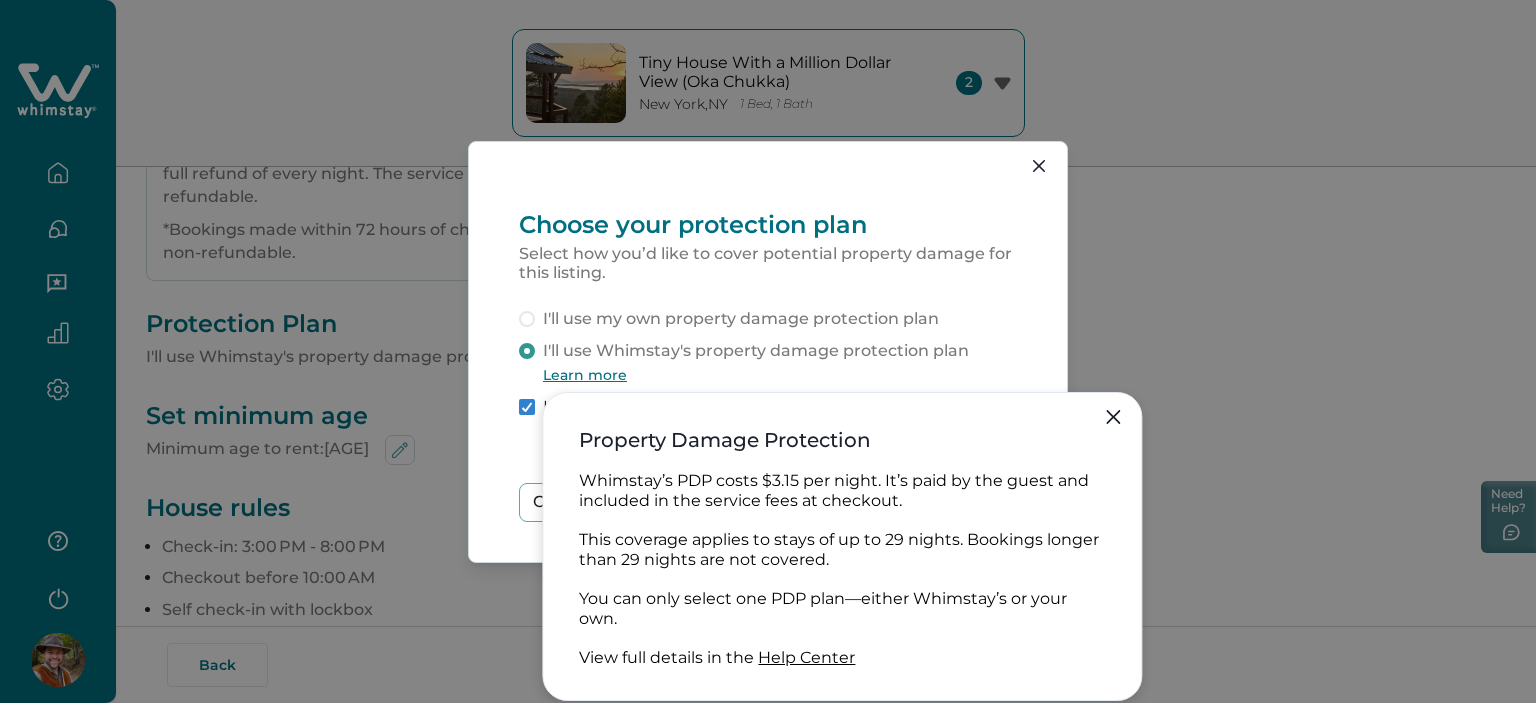 click on "Choose your protection plan Select how you’d like to cover potential property damage for this listing. I'll use my own property damage protection plan I'll use Whimstay's property damage protection plan Learn more I understand and accept the     Whimstay Host Terms and Conditions Cancel Save" at bounding box center [768, 351] 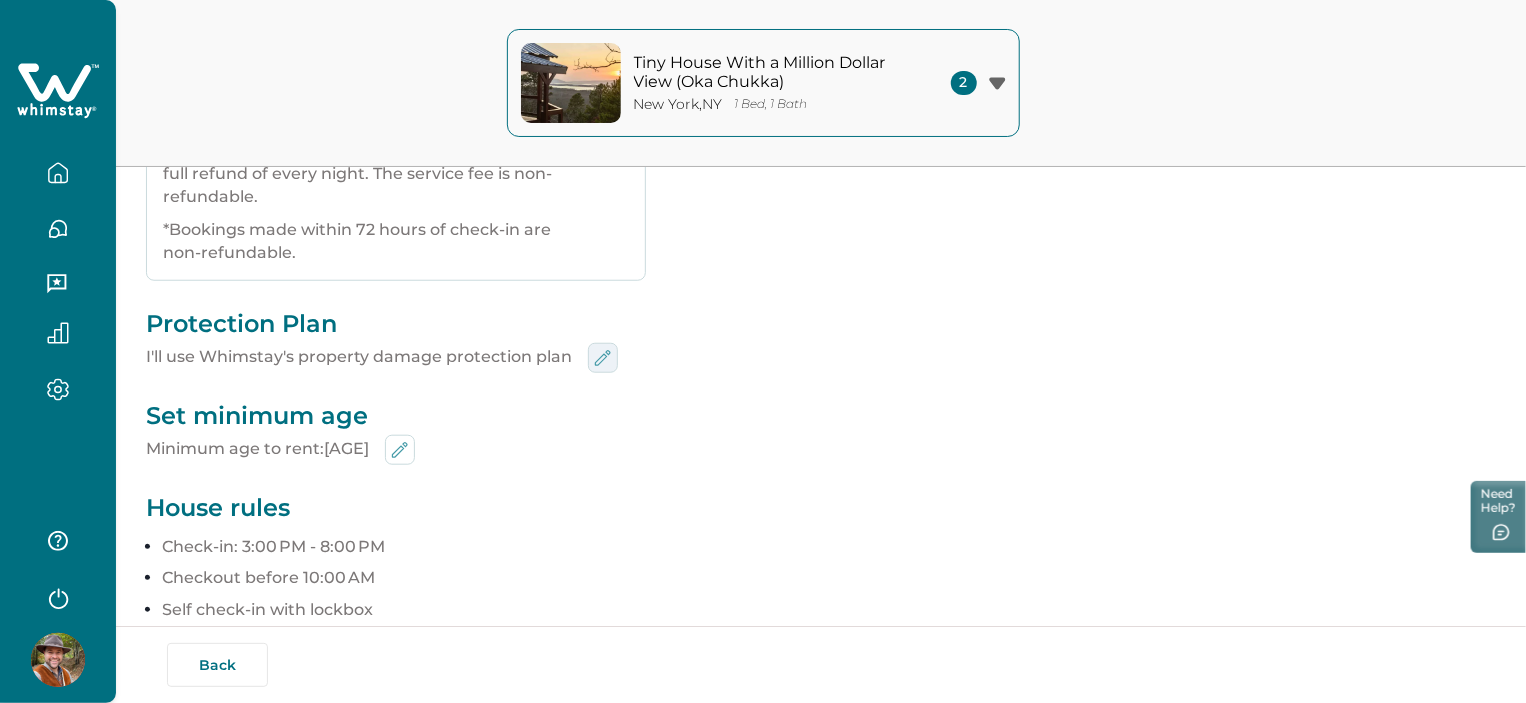 click 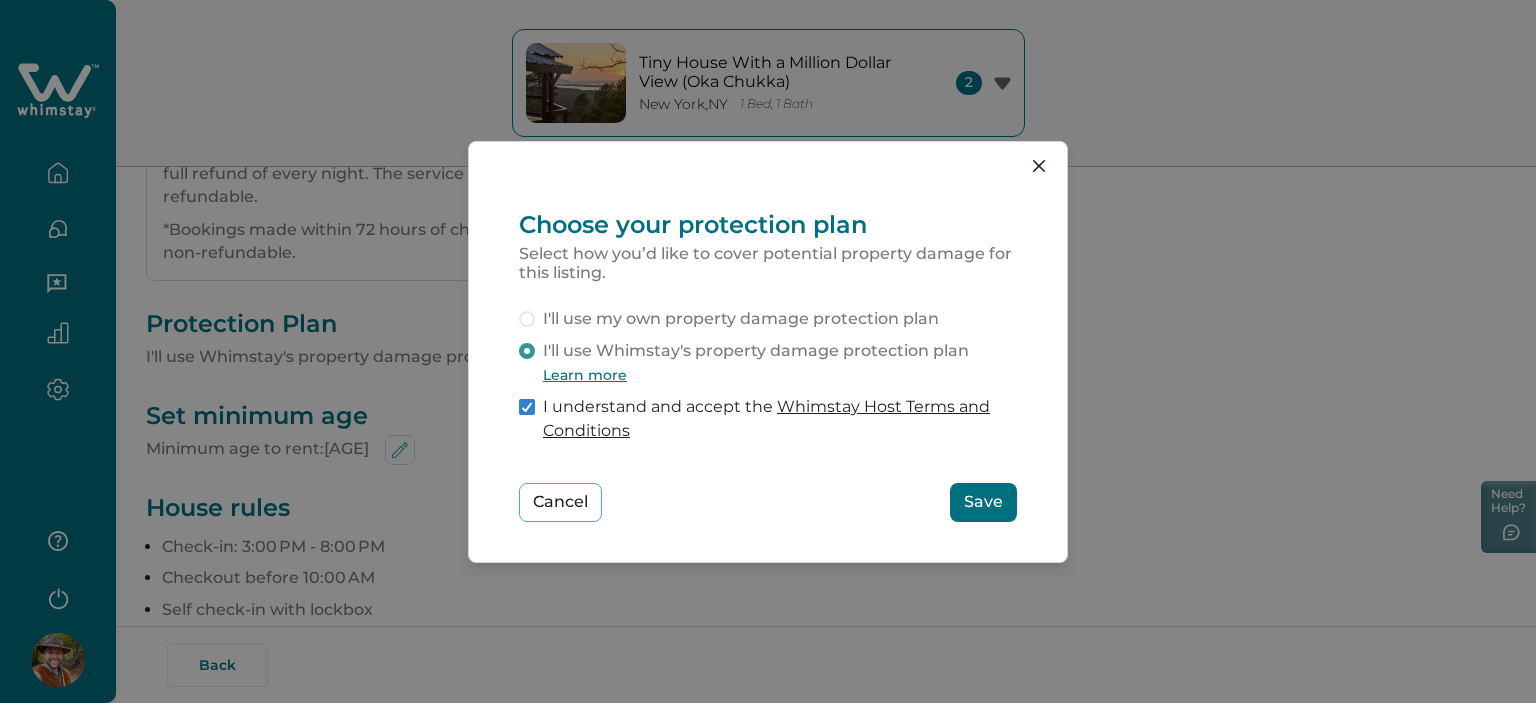 click on "Learn more" at bounding box center (585, 375) 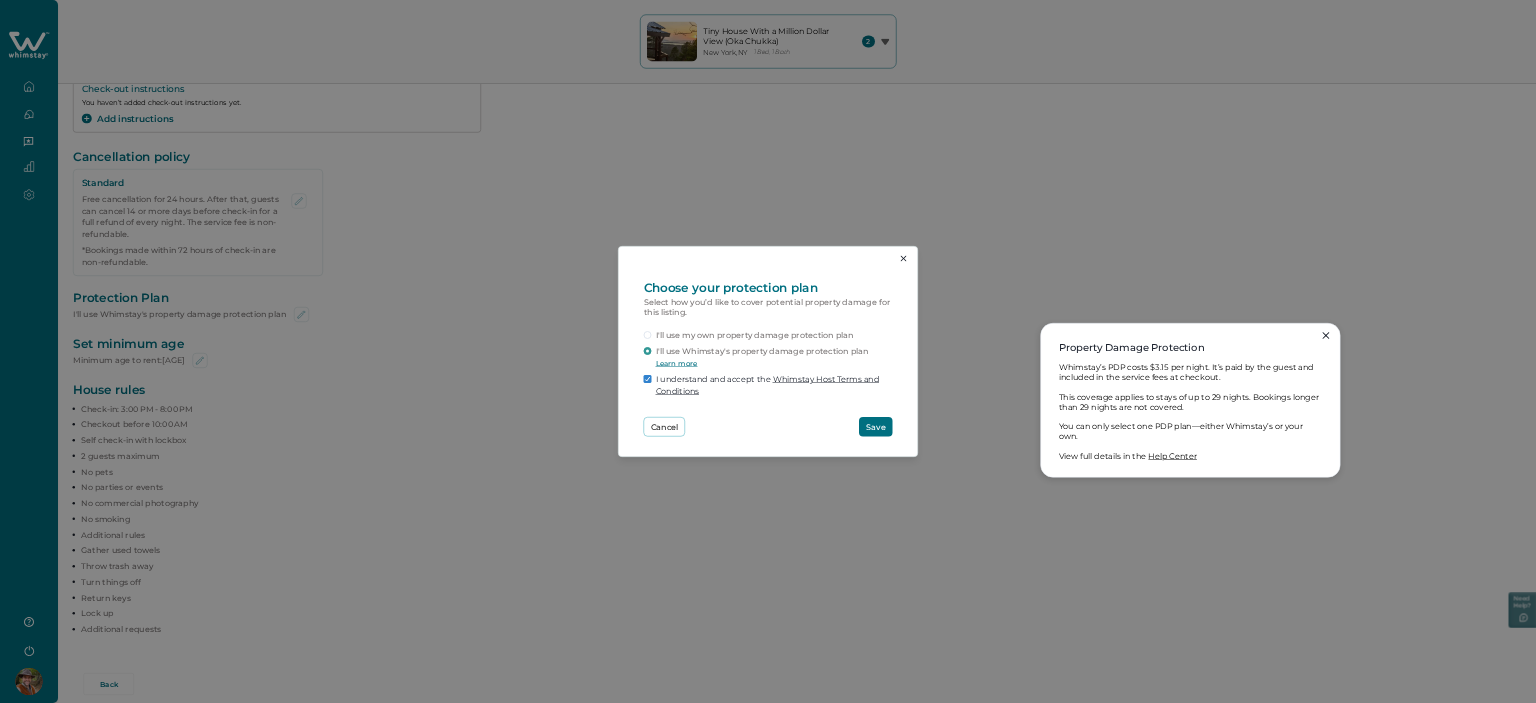 scroll, scrollTop: 0, scrollLeft: 0, axis: both 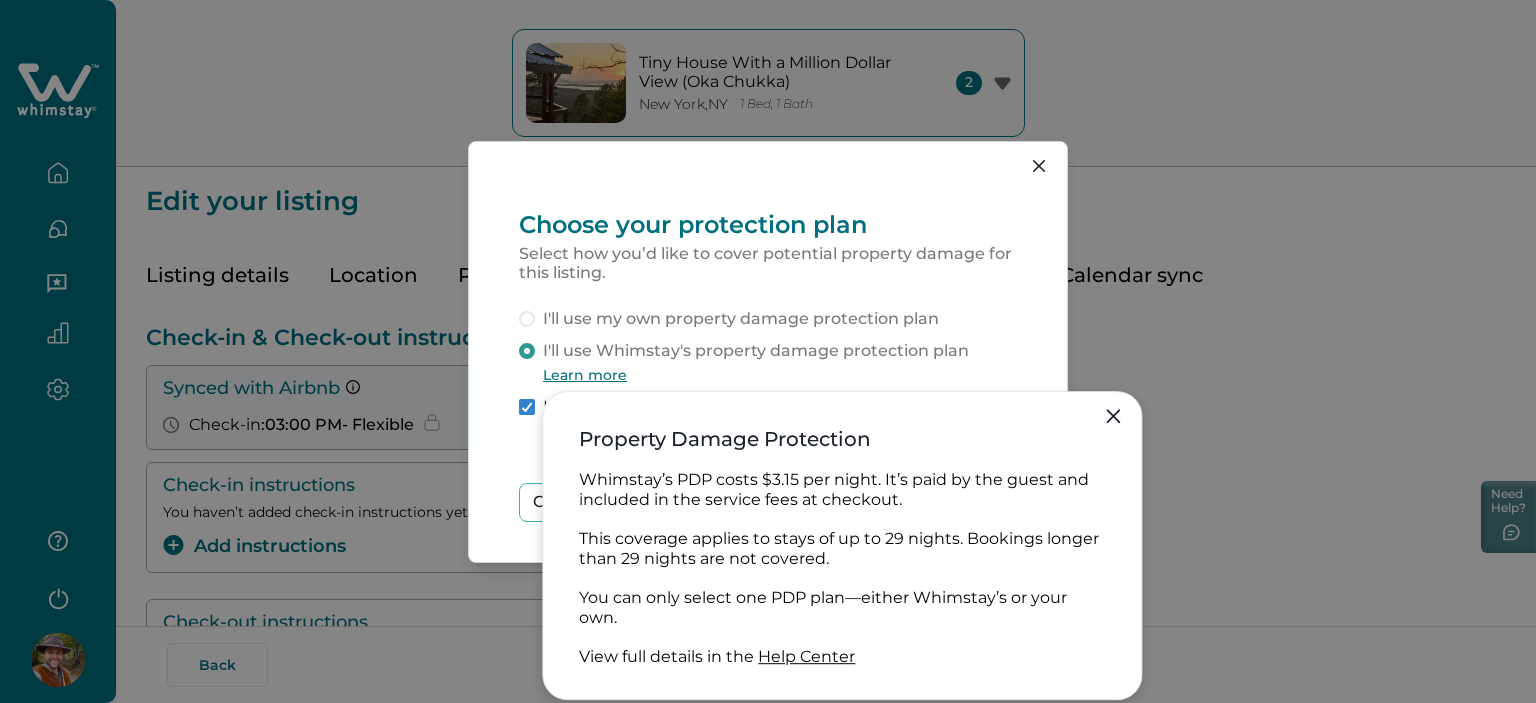 click on "Choose your protection plan Select how you’d like to cover potential property damage for this listing. I'll use my own property damage protection plan I'll use Whimstay's property damage protection plan Learn more I understand and accept the     Whimstay Host Terms and Conditions Cancel Save" at bounding box center [768, 352] 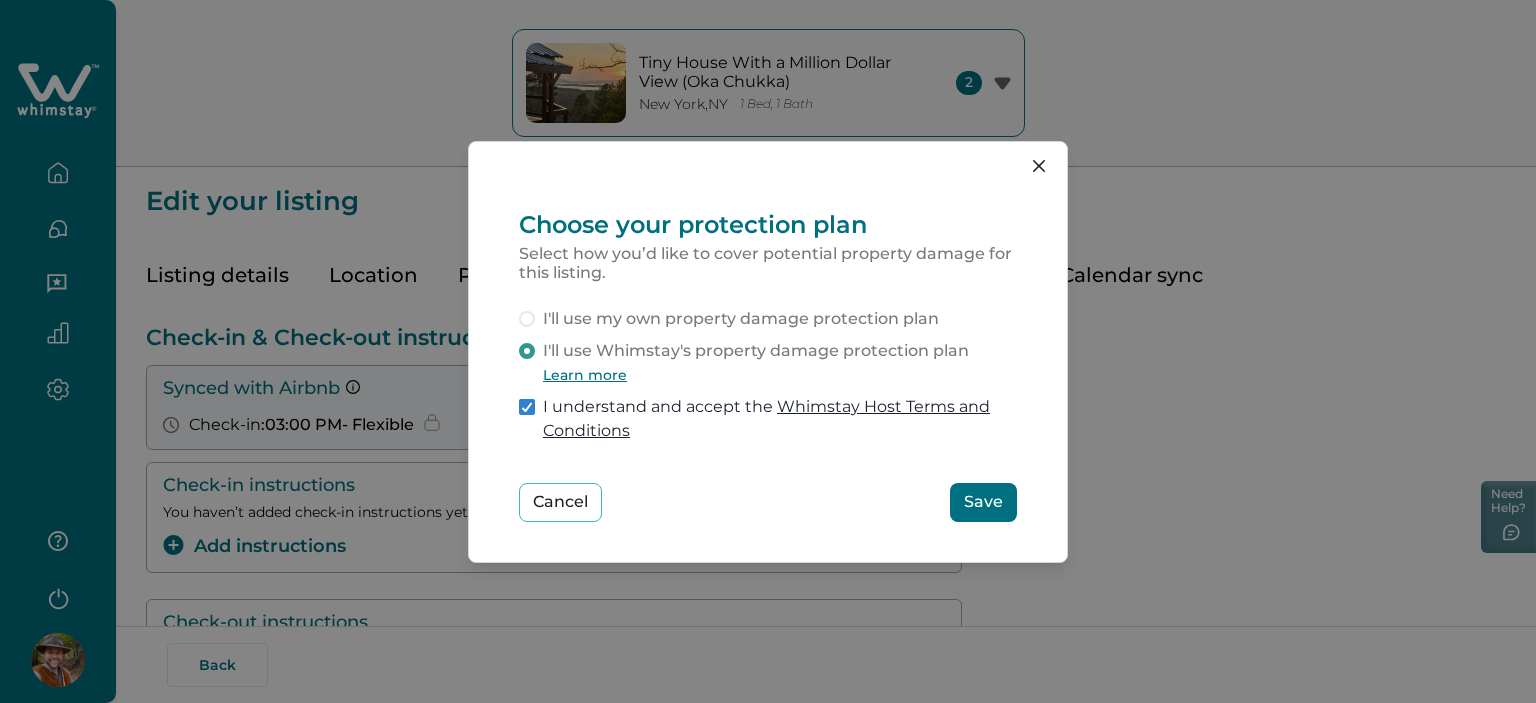 click on "Learn more" at bounding box center [585, 375] 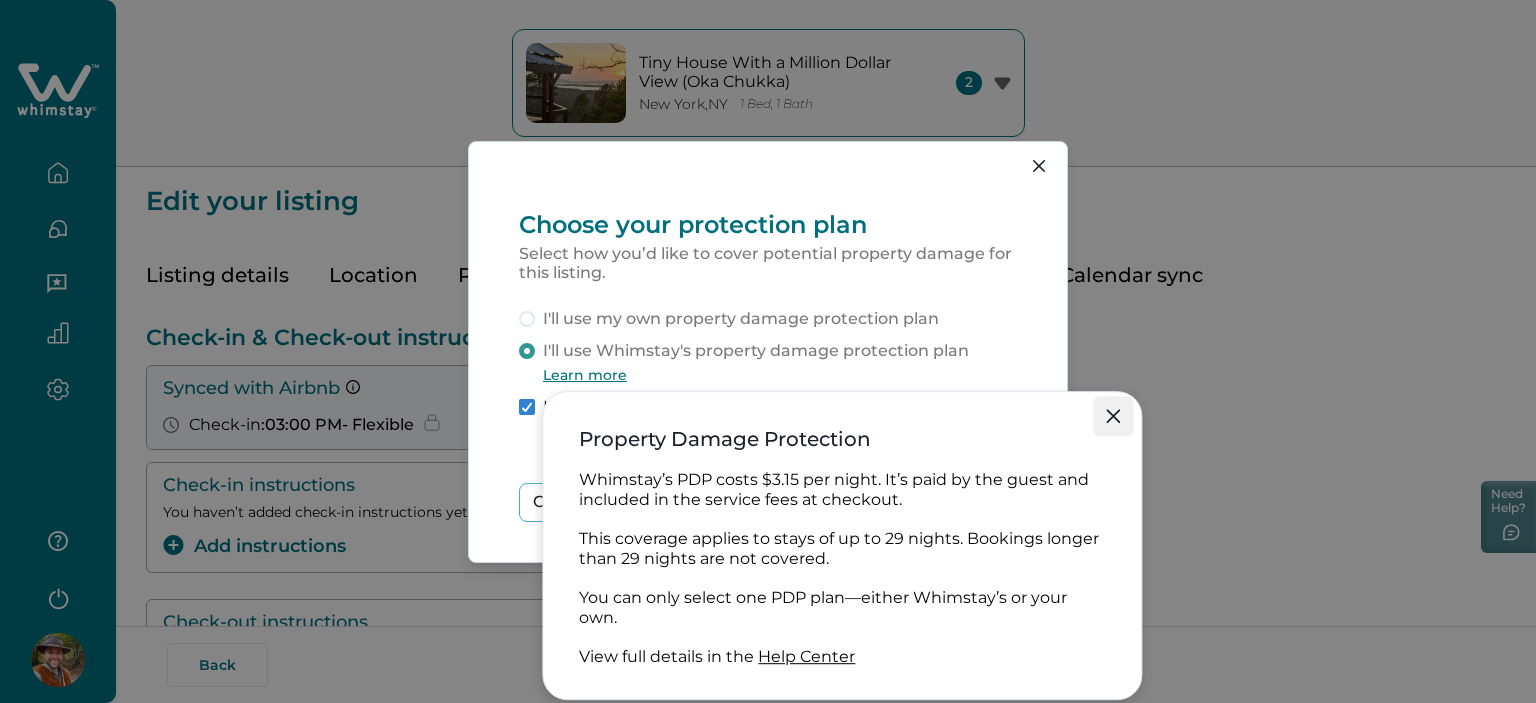click 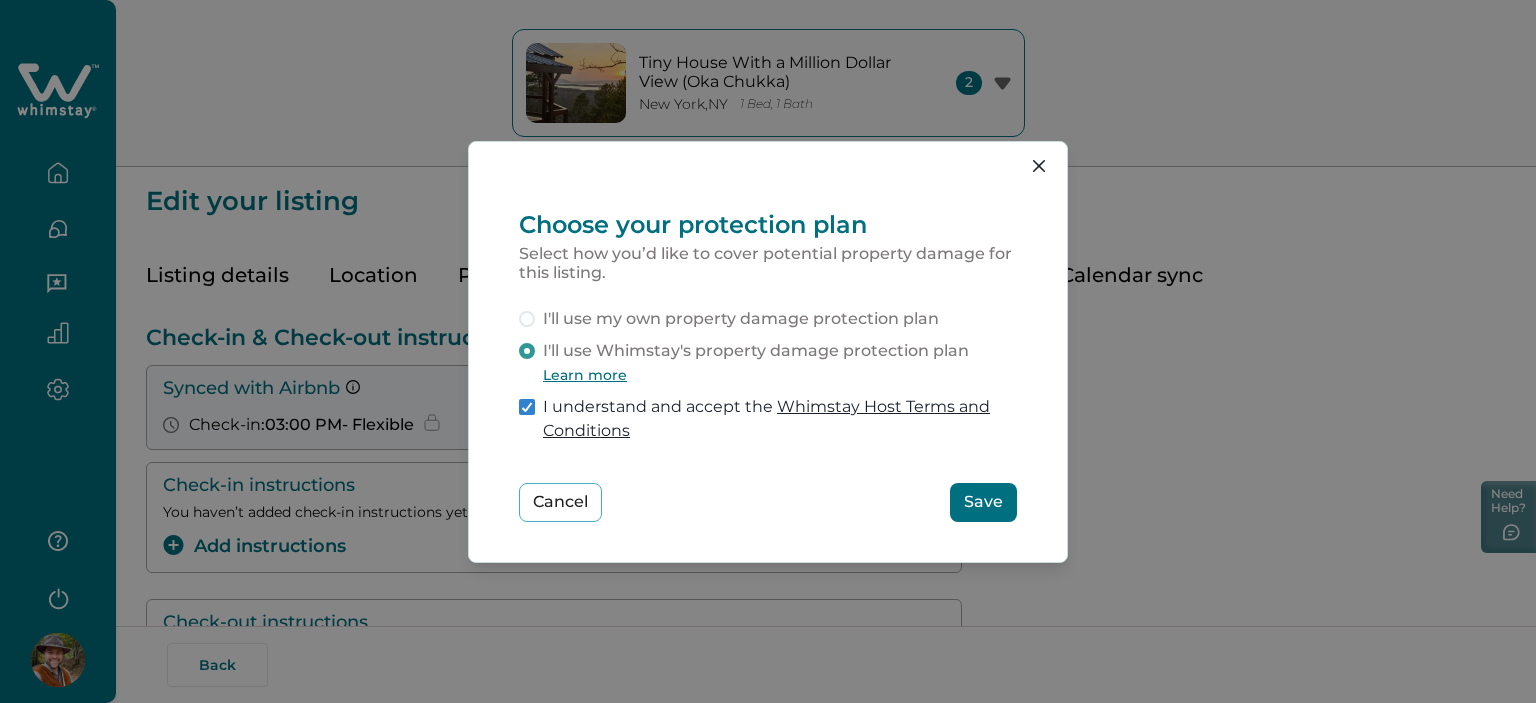 click on "Learn more" at bounding box center (585, 375) 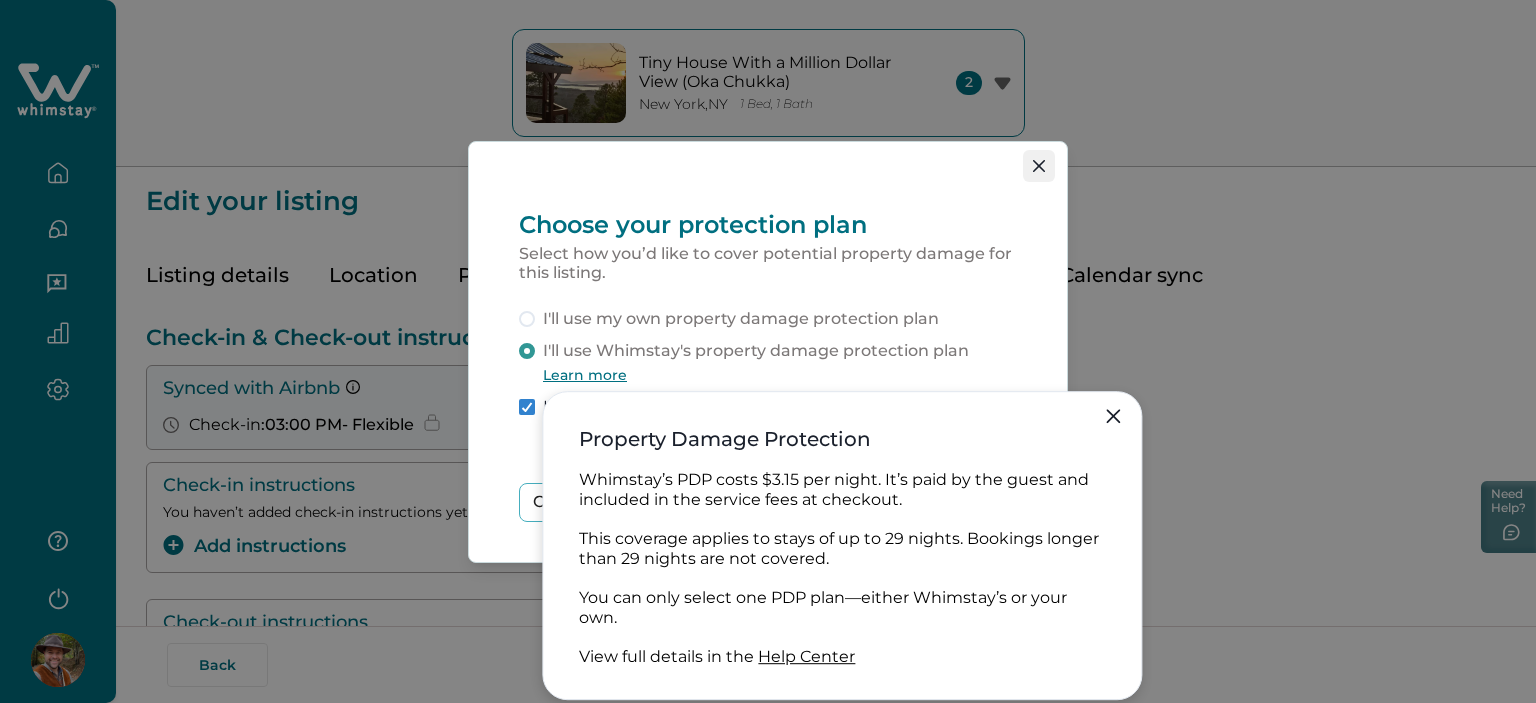 click at bounding box center [1039, 166] 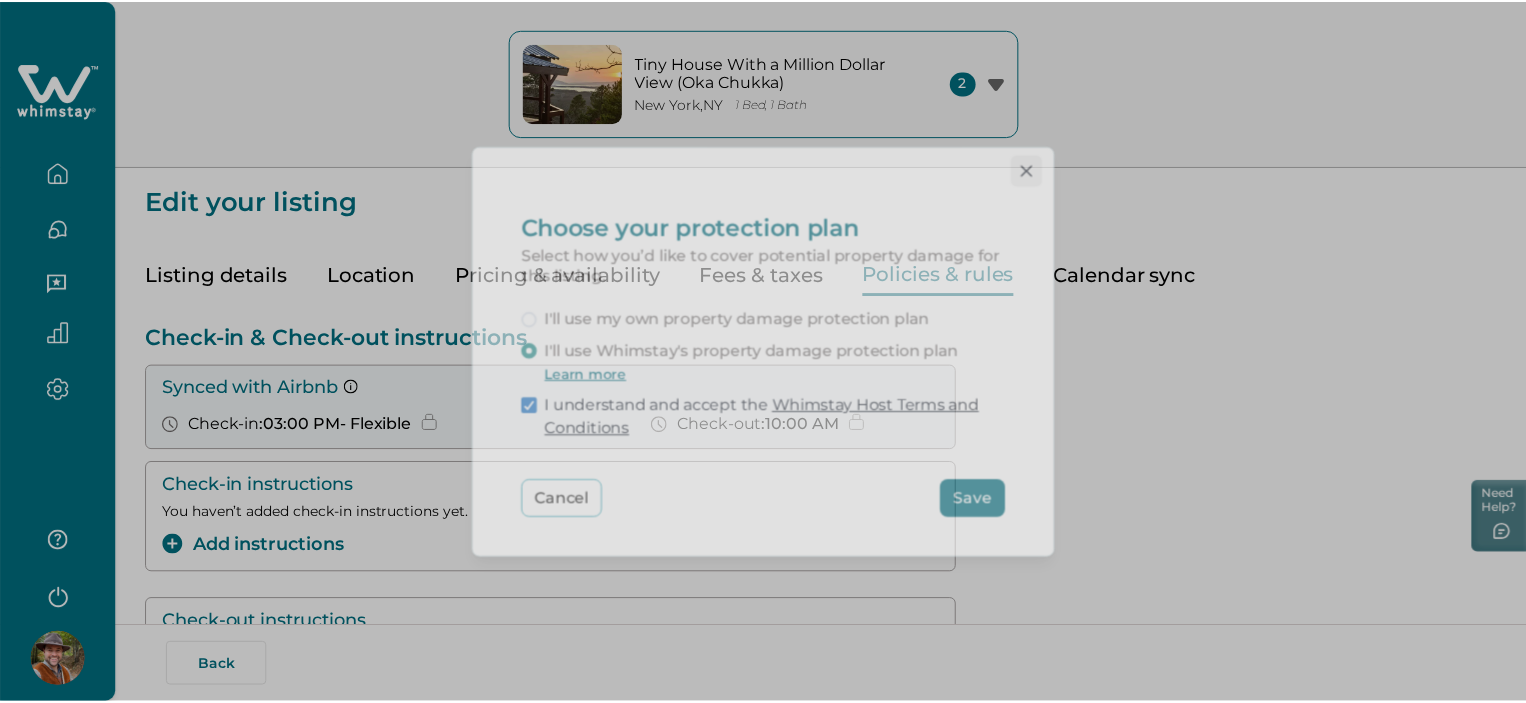 scroll, scrollTop: 720, scrollLeft: 0, axis: vertical 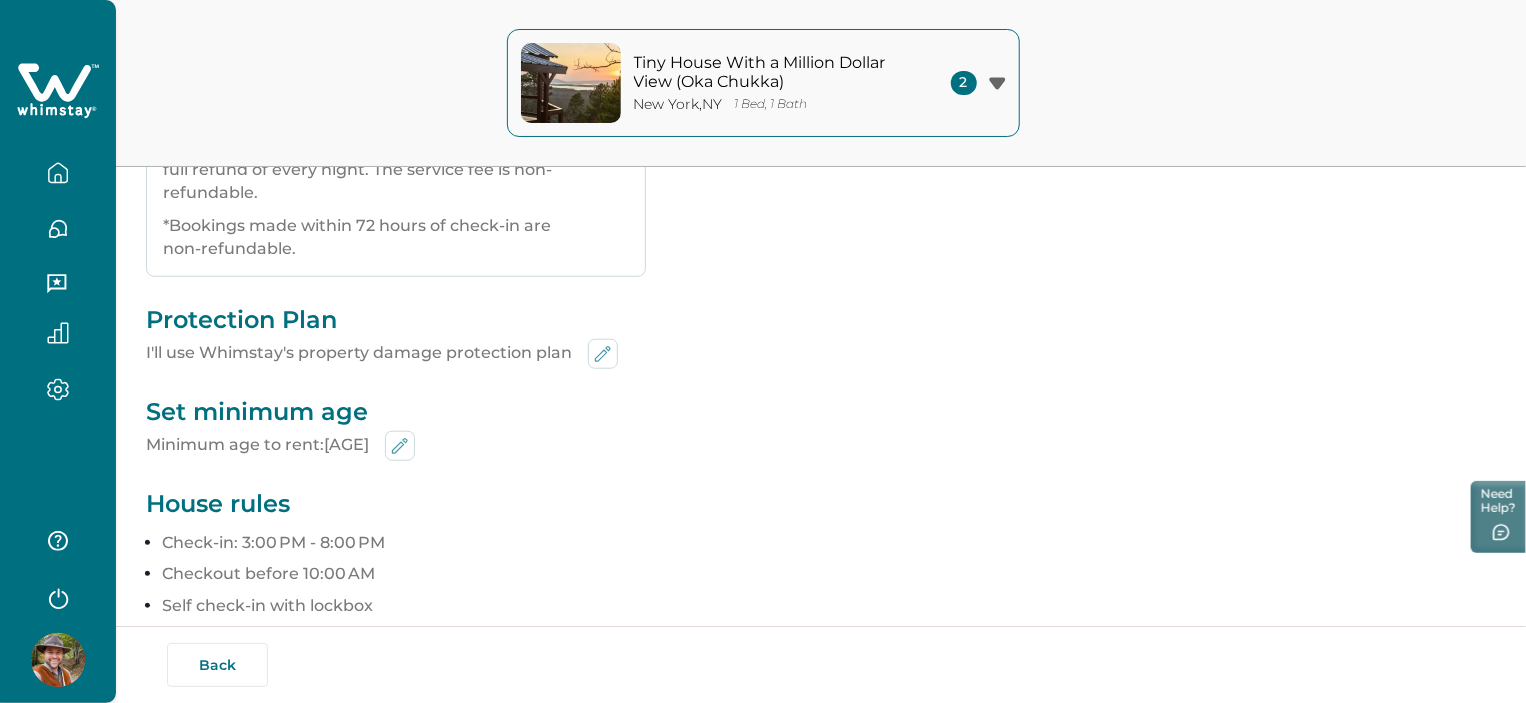 click on "Tiny House With a Million Dollar View (Oka Chukka) New York ,  NY 1 Bed, 1 Bath 2 Tiny House With a Million Dollar View (Oka Chukka) New York ,  NY Storybook A-Frame (Sequoyah)" at bounding box center (763, 83) 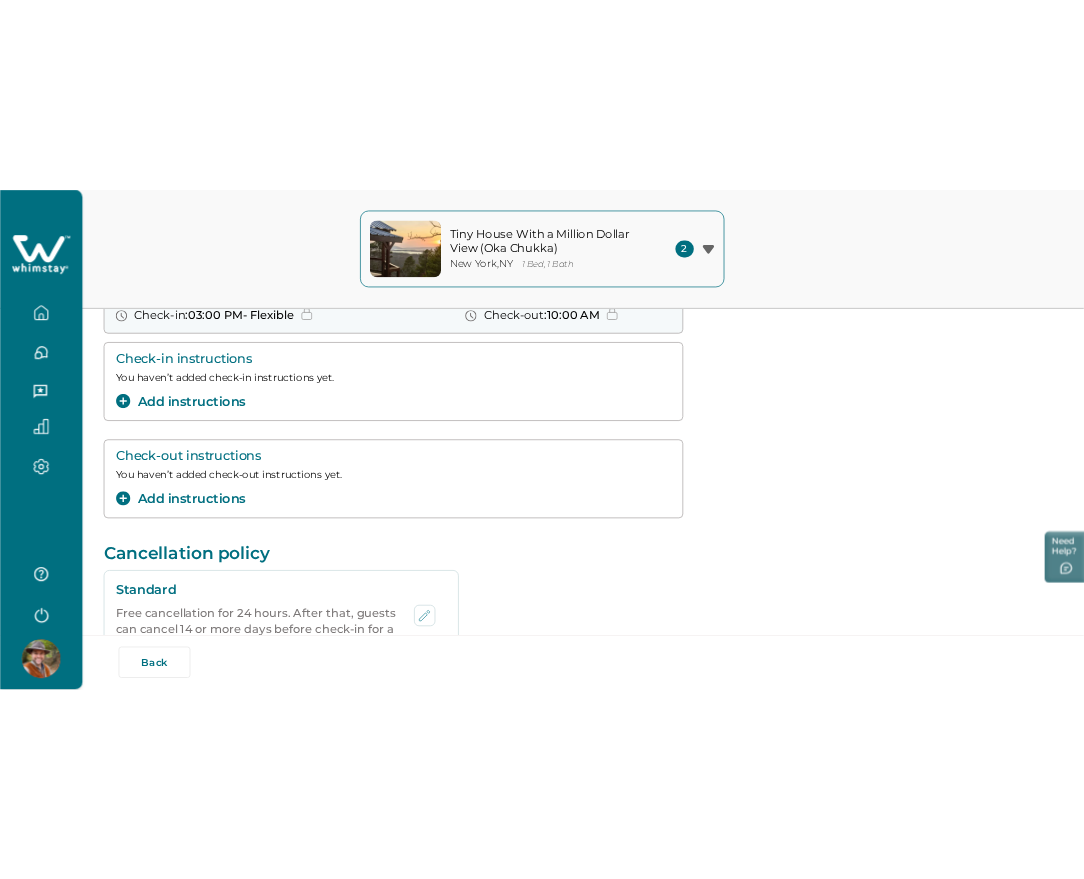 scroll, scrollTop: 0, scrollLeft: 0, axis: both 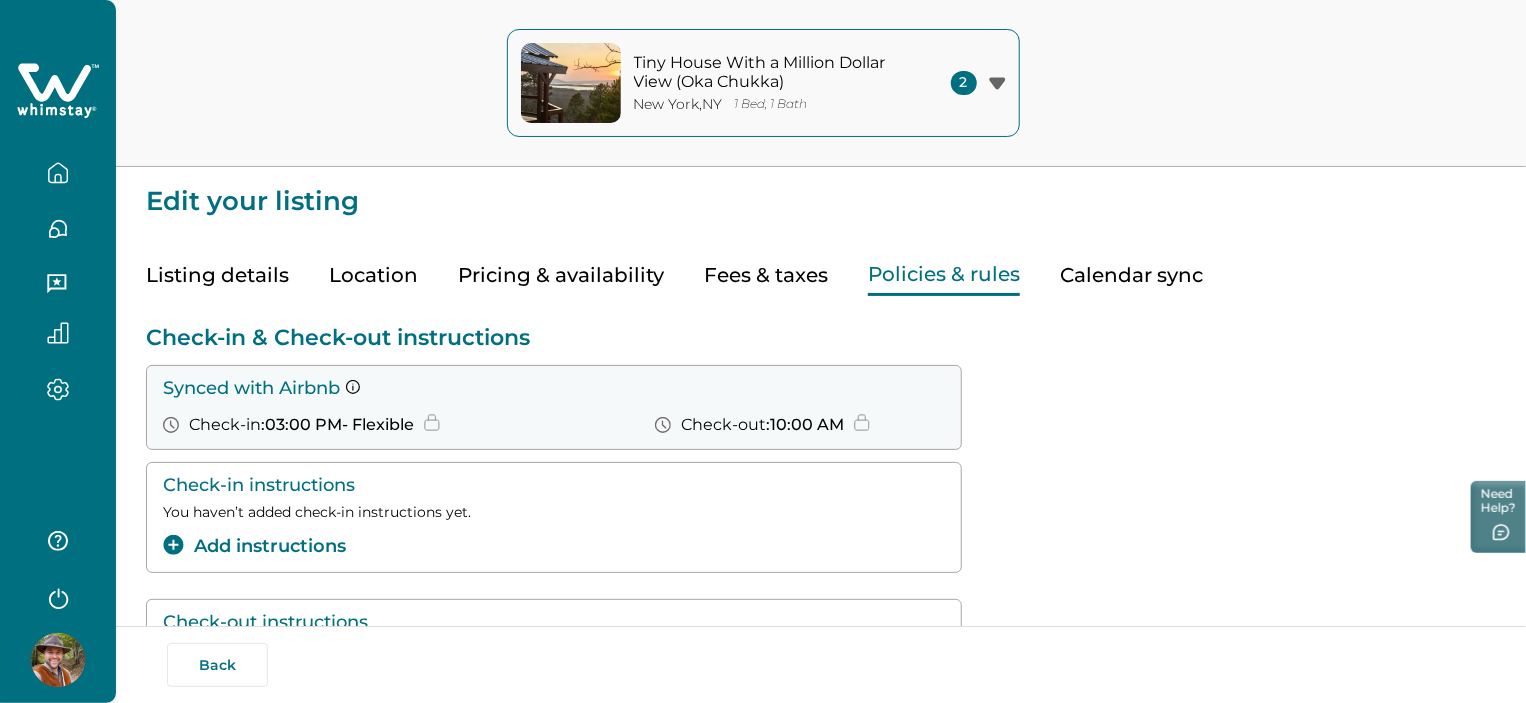 click 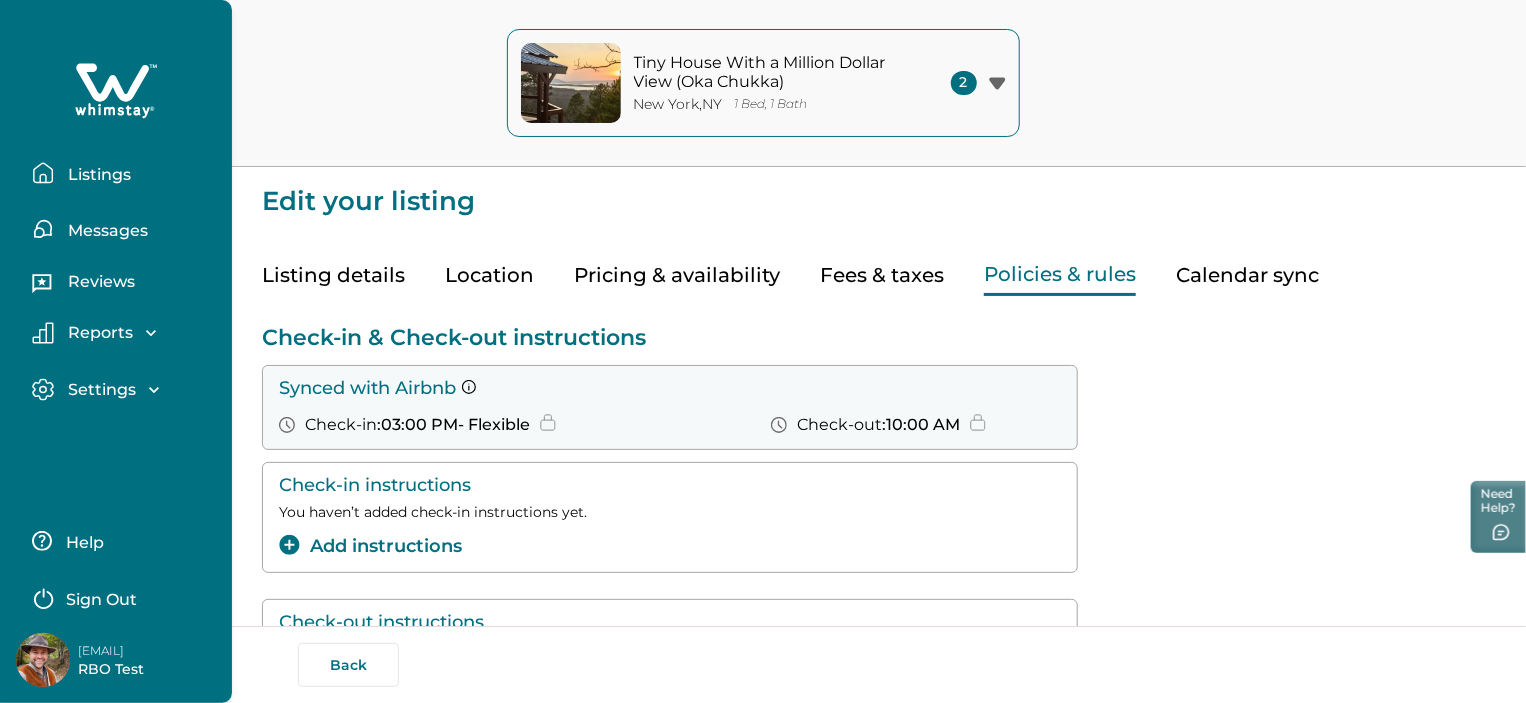 type 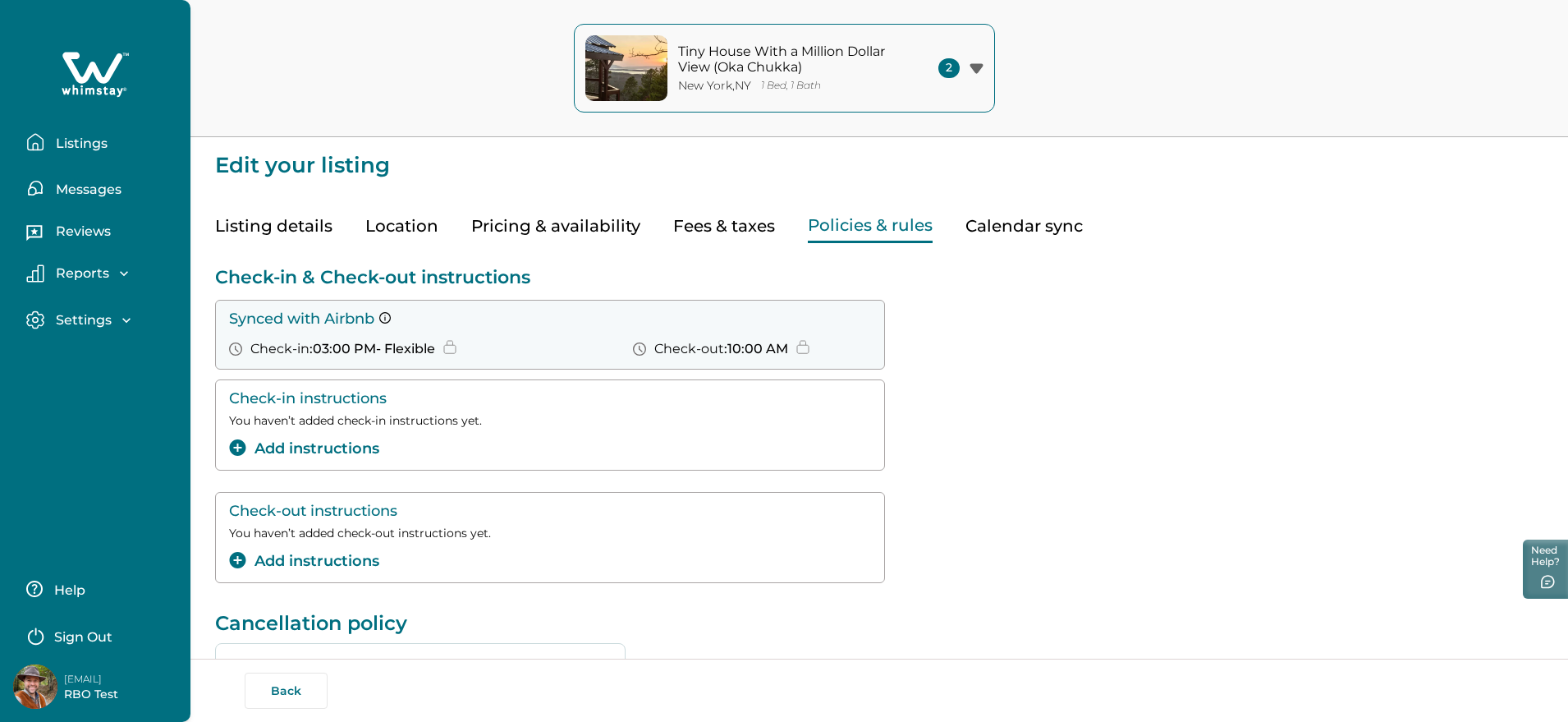 click on "Listings" at bounding box center [79, 144] 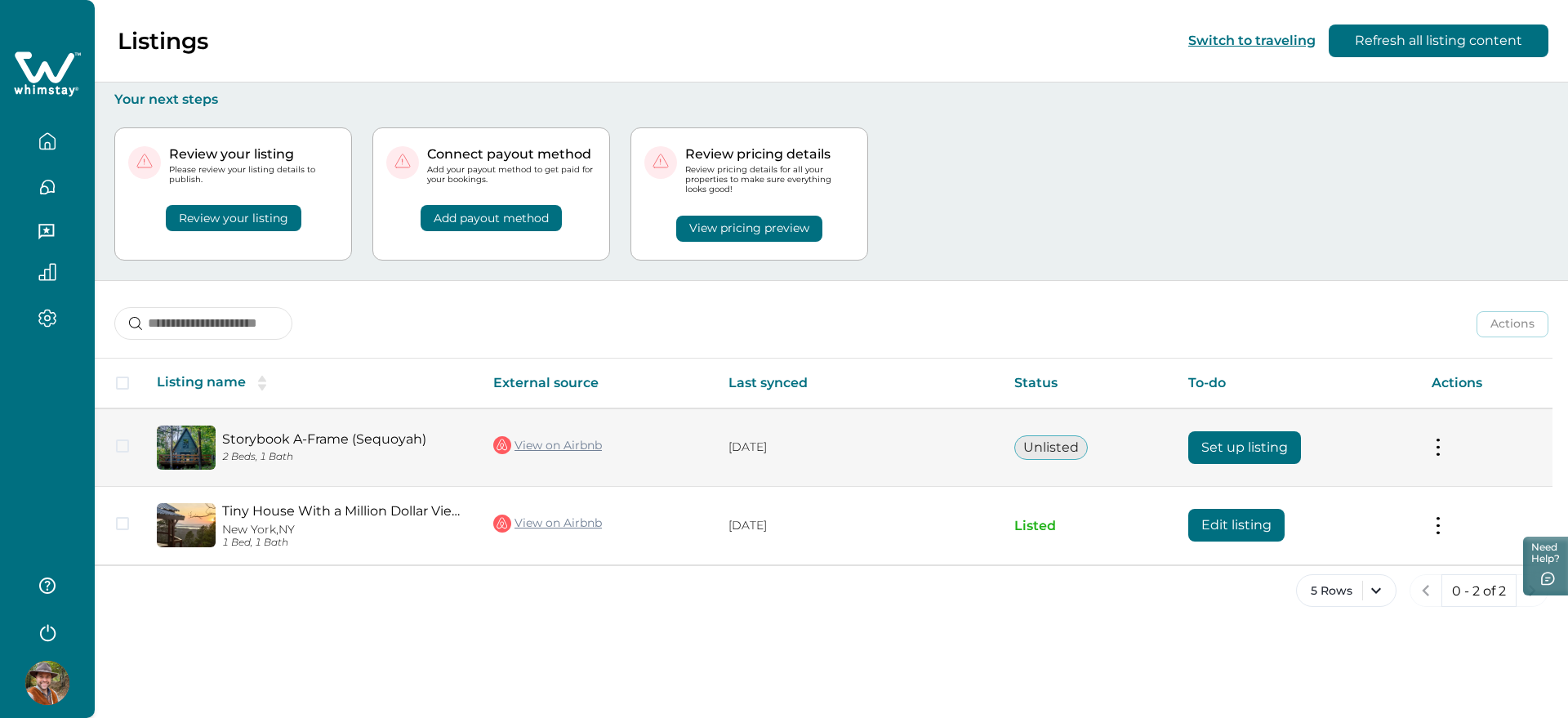 click on "Set up listing" at bounding box center [1245, 448] 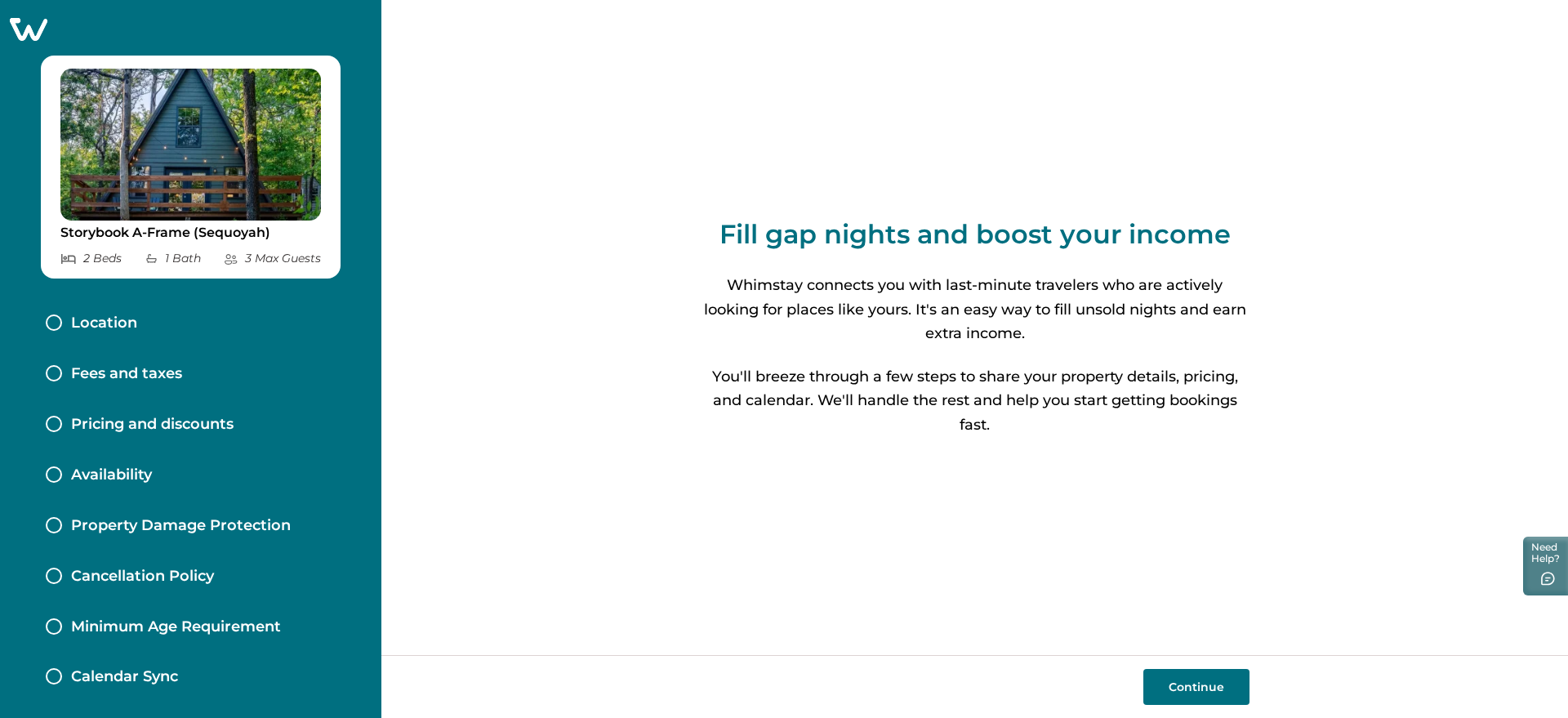 click on "Continue" at bounding box center (1196, 687) 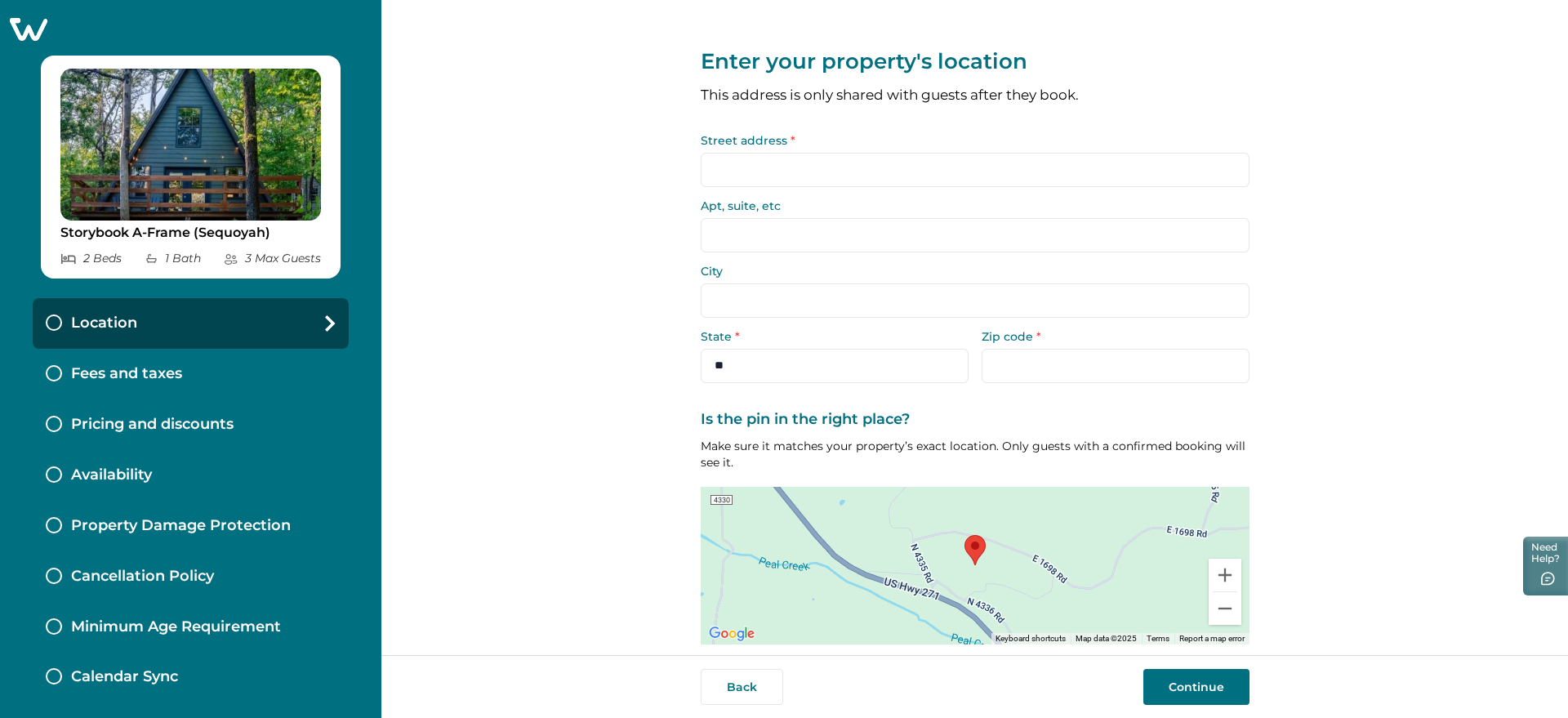 click on "Continue" at bounding box center [1196, 687] 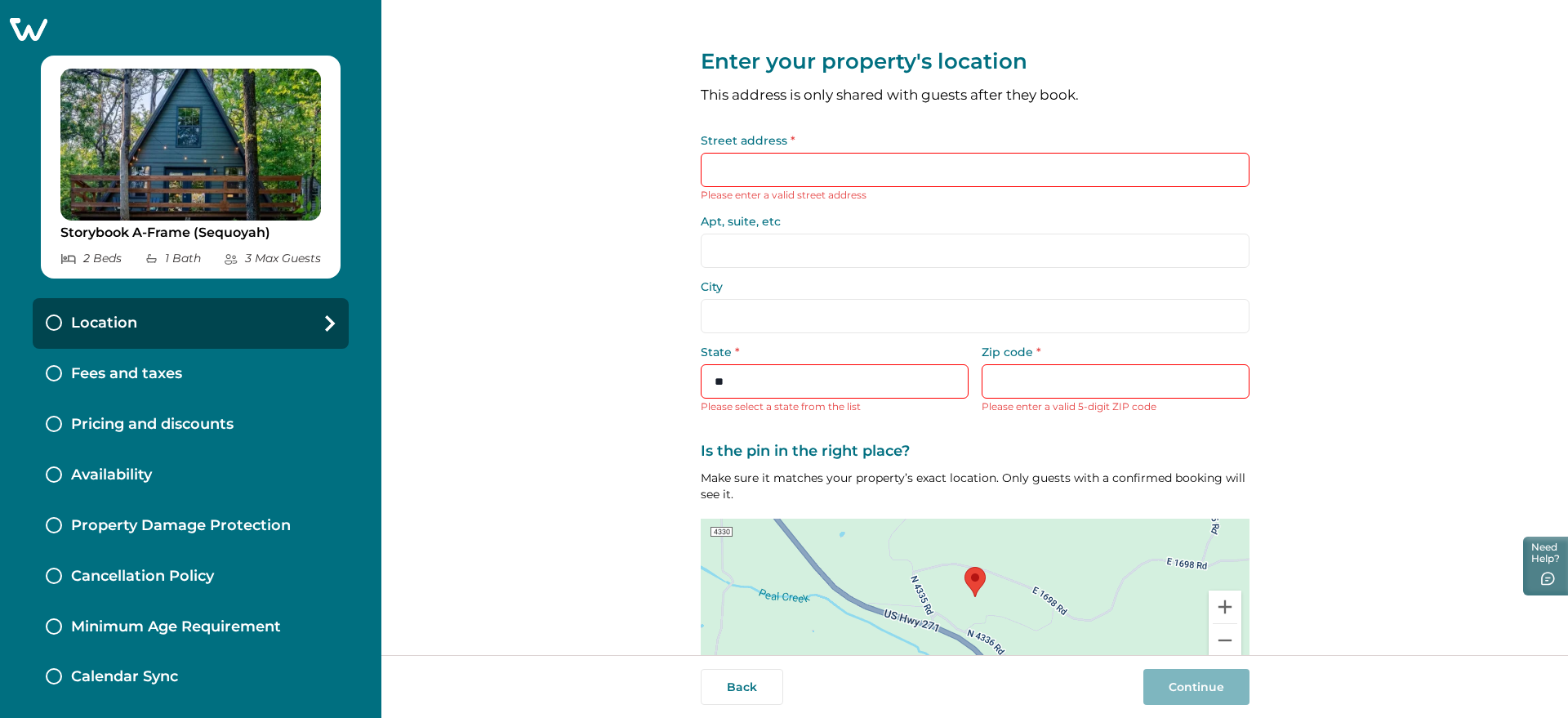 click on "Street address *" at bounding box center (975, 170) 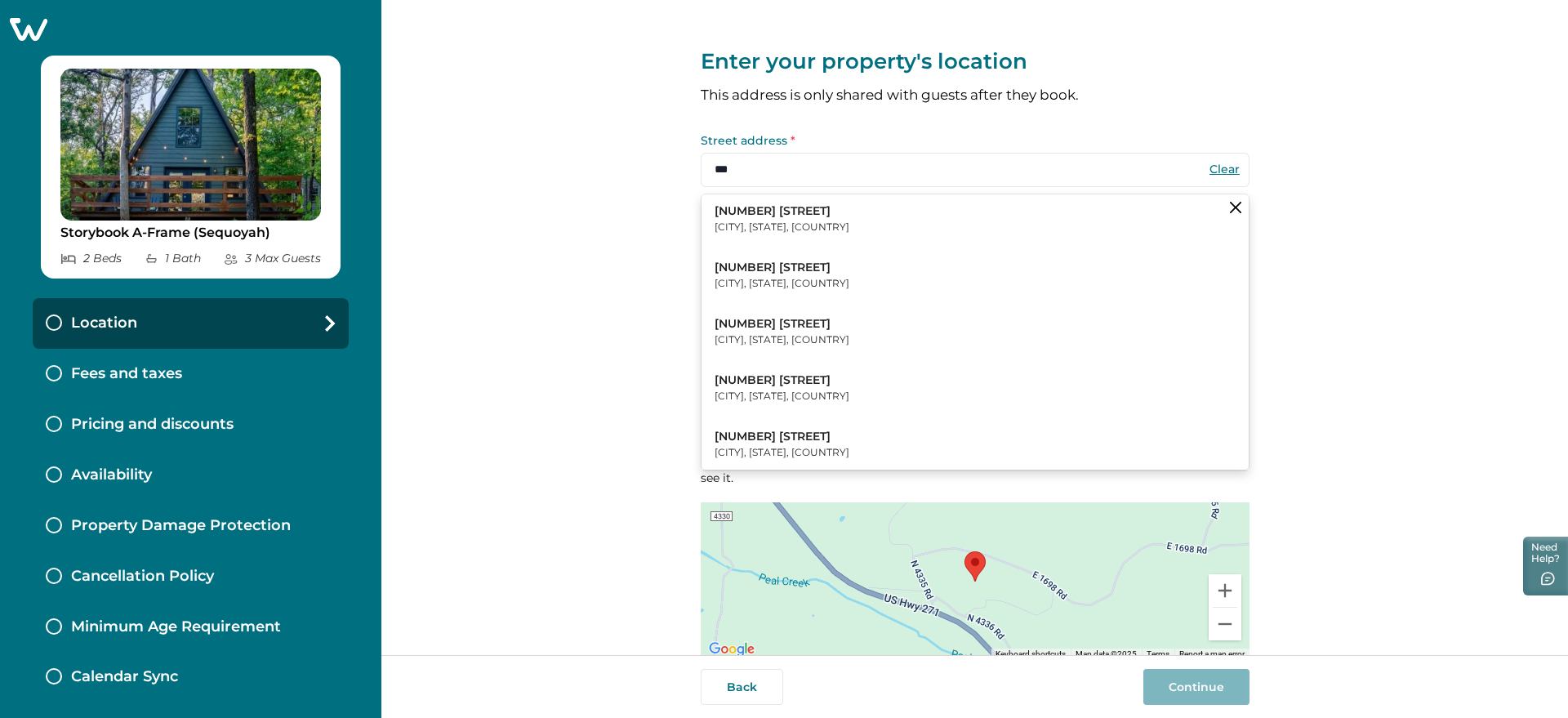 click on "123 William Street New York, NY, USA 12313 Abberton Court Orlando, FL, USA 1237 Harding Place Charlotte, NC, USA 12340 Boggy Creek Road Orlando, FL, USA 123 South Figueroa Street Los Angeles, CA, USA" at bounding box center [975, 332] 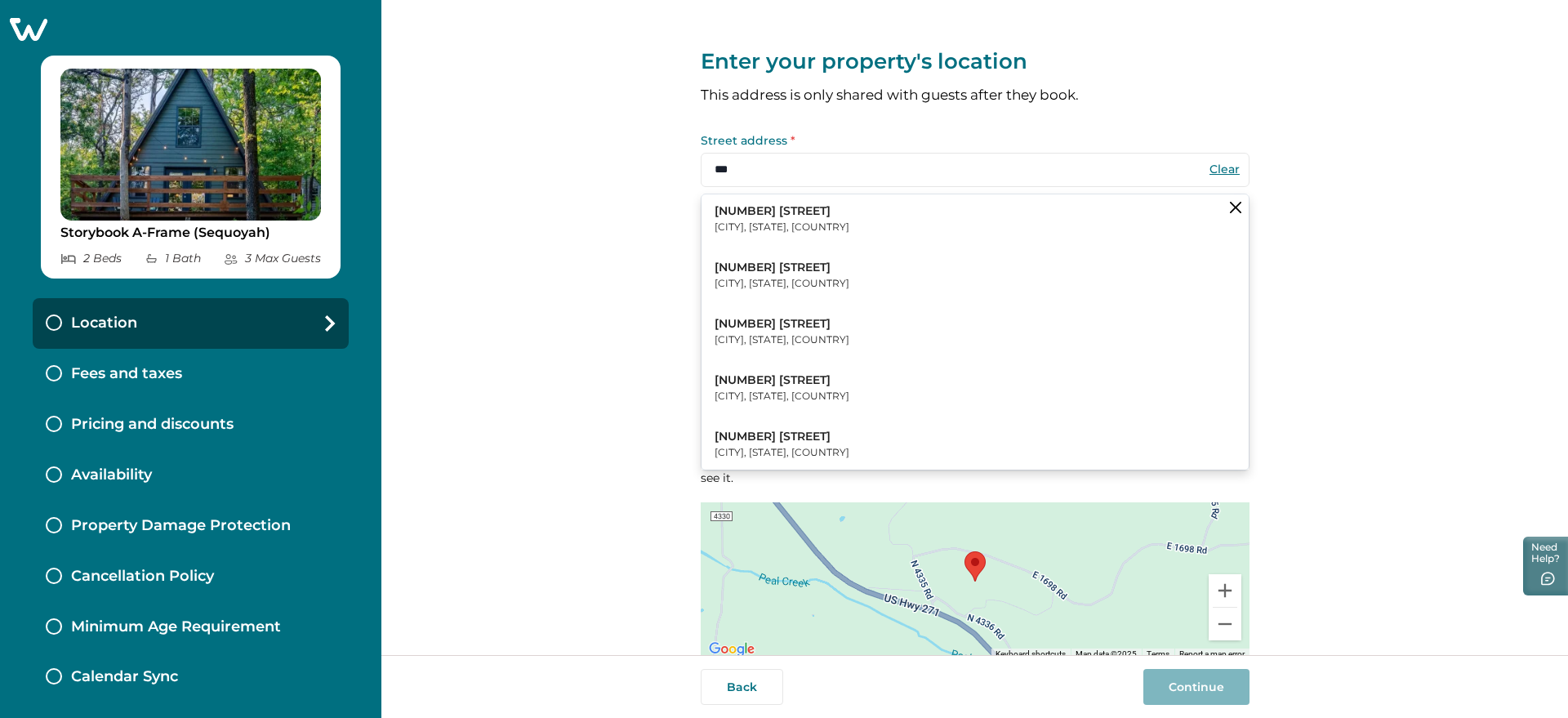 click on "123 William Street New York, NY, USA" at bounding box center (975, 219) 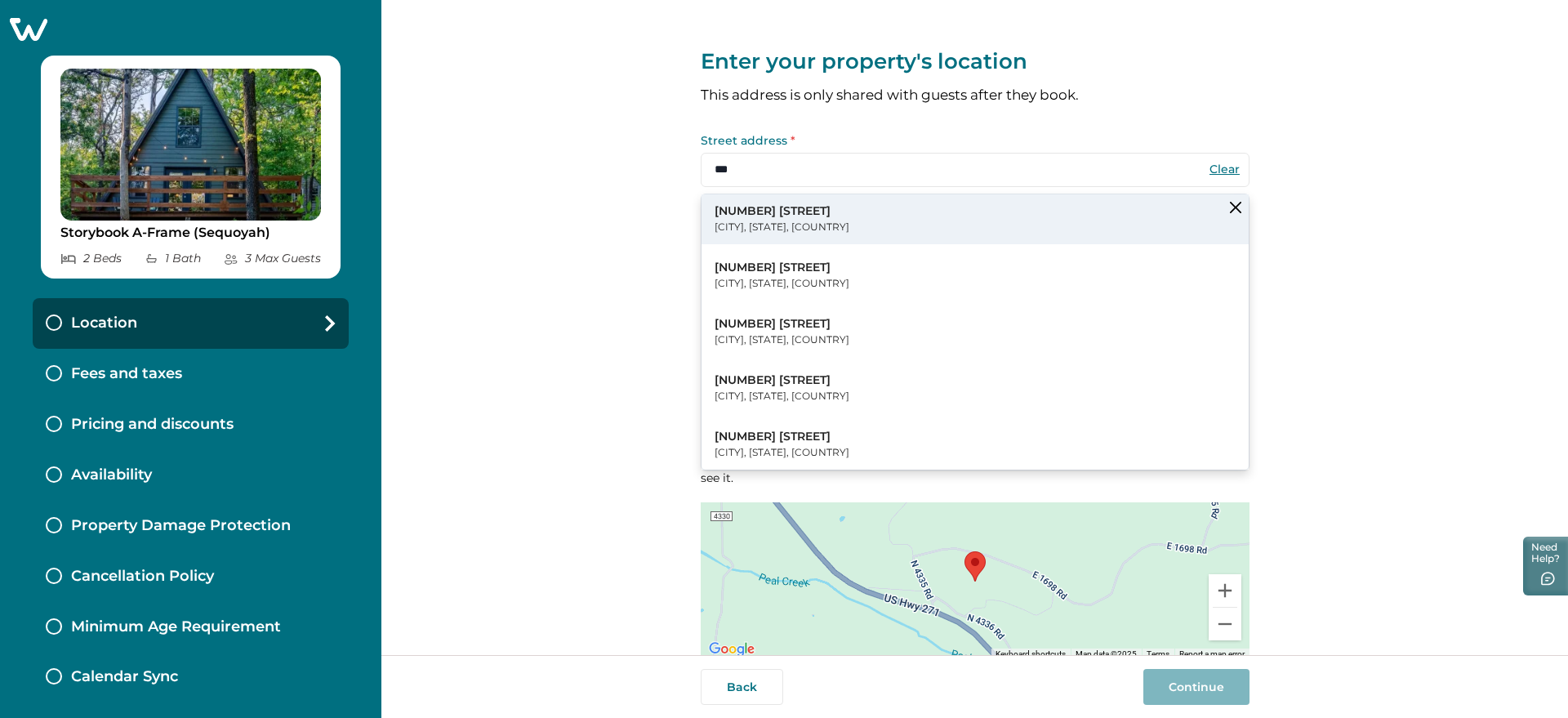 type on "**********" 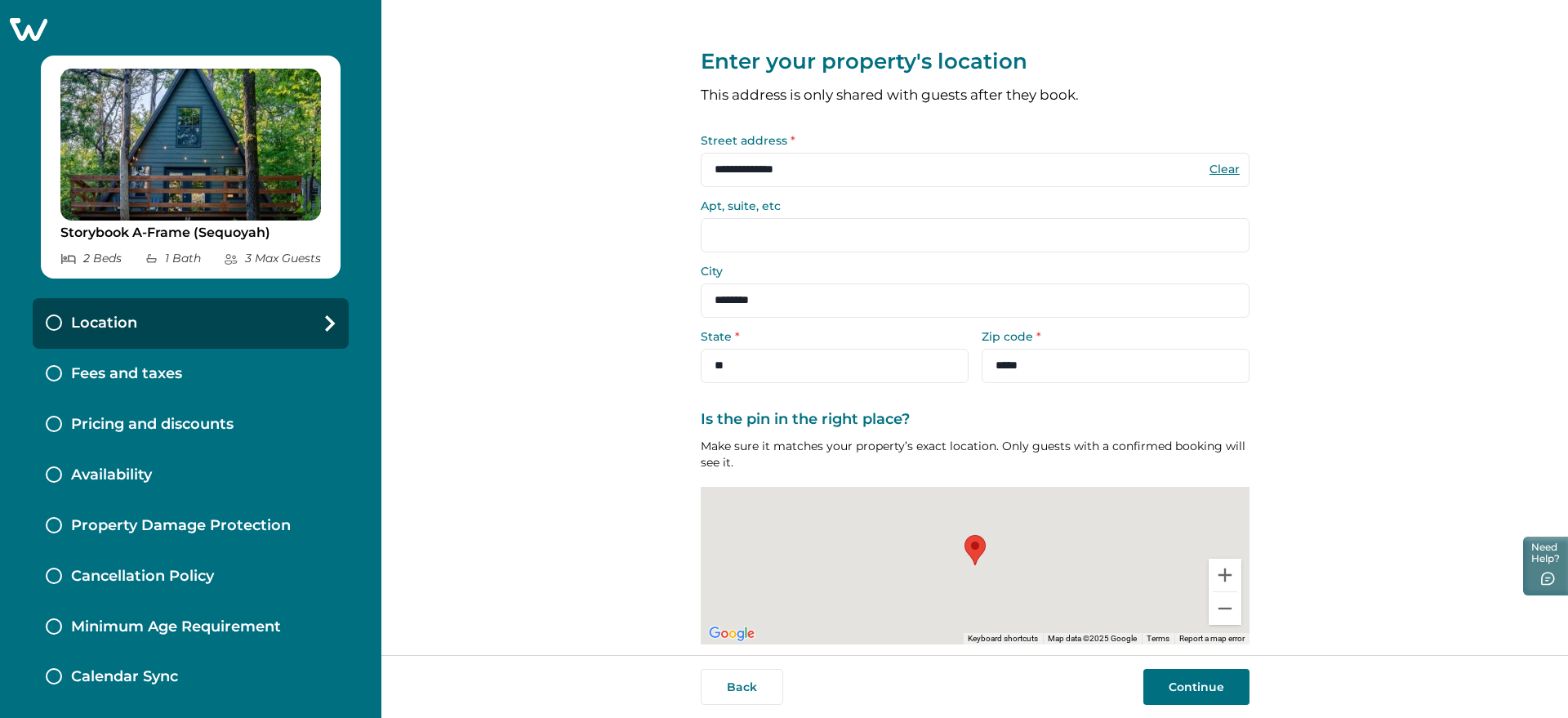 click on "Apt, suite, etc" at bounding box center (975, 226) 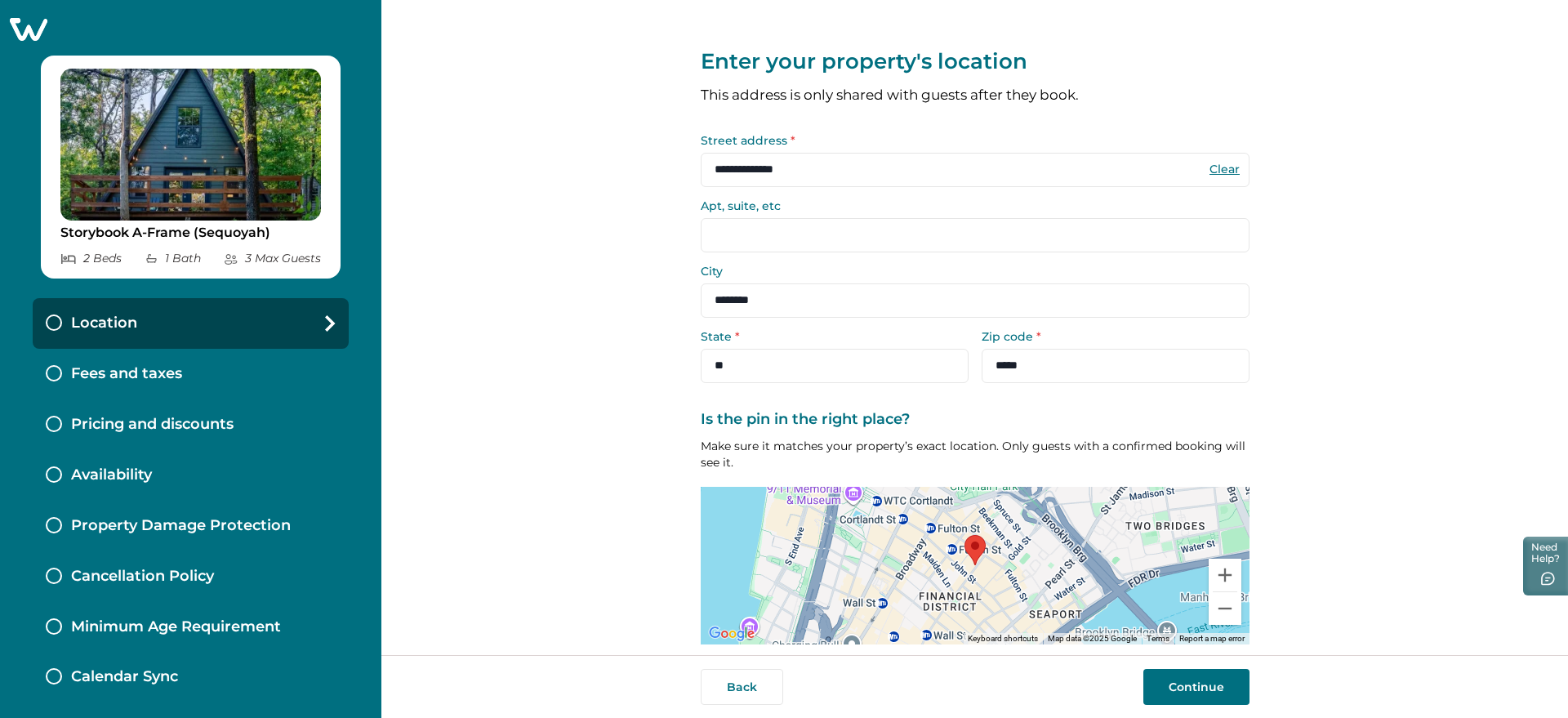 click on "Continue" at bounding box center (1196, 687) 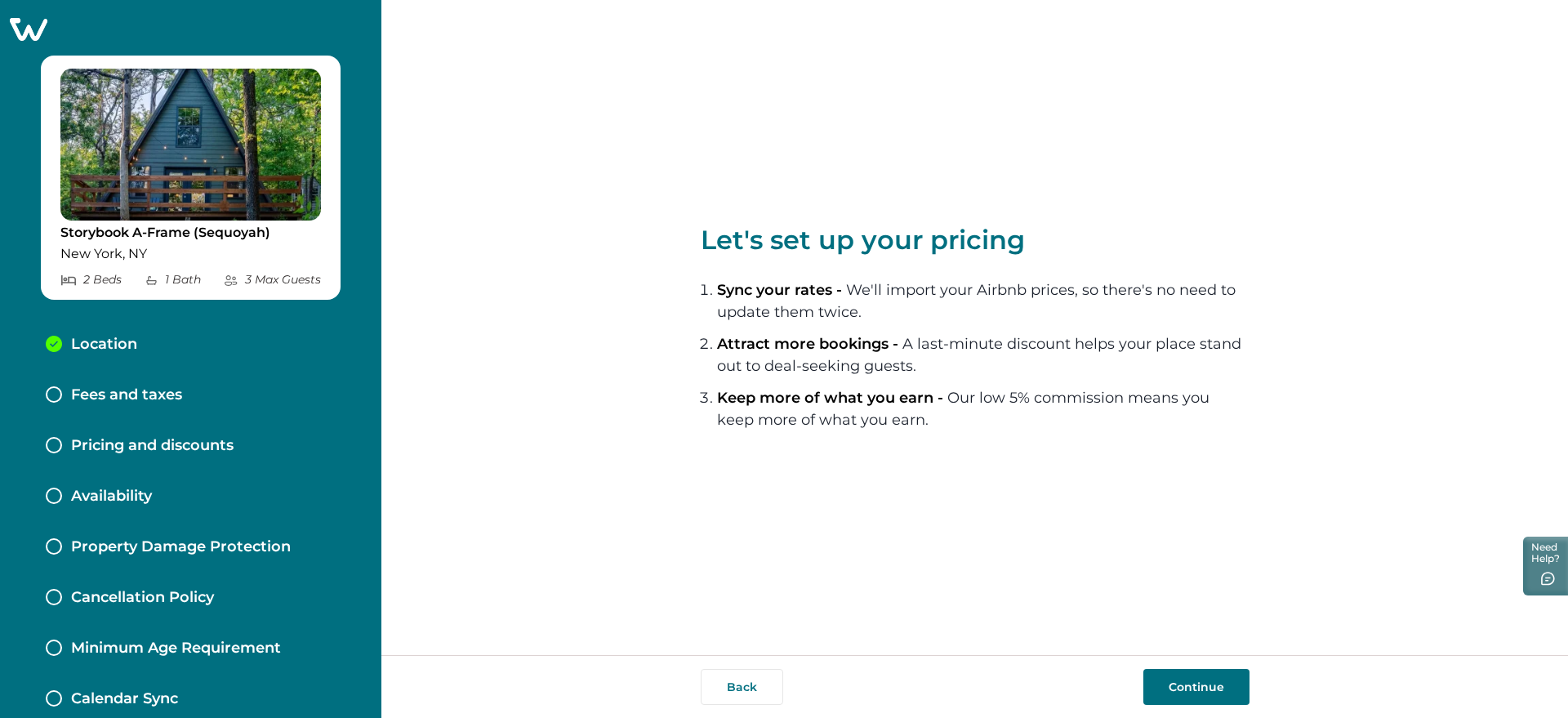 click on "Continue" at bounding box center [1196, 687] 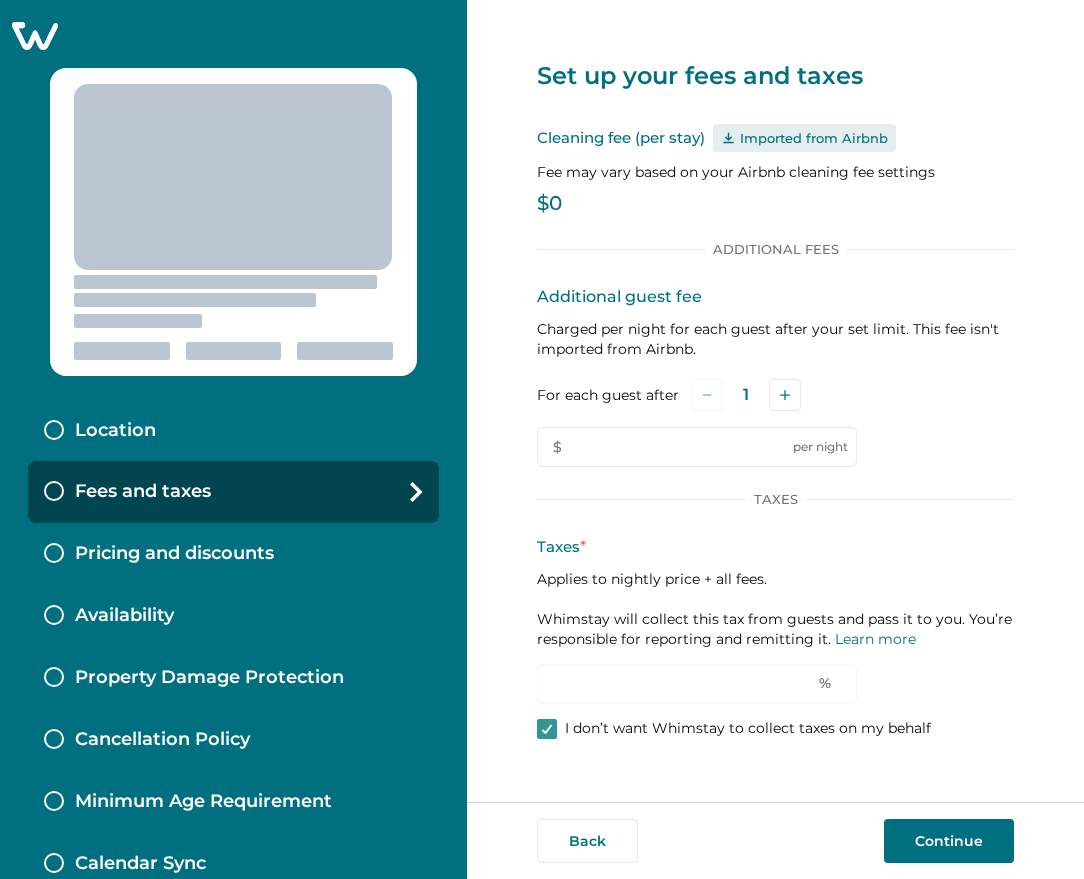 scroll, scrollTop: 0, scrollLeft: 0, axis: both 